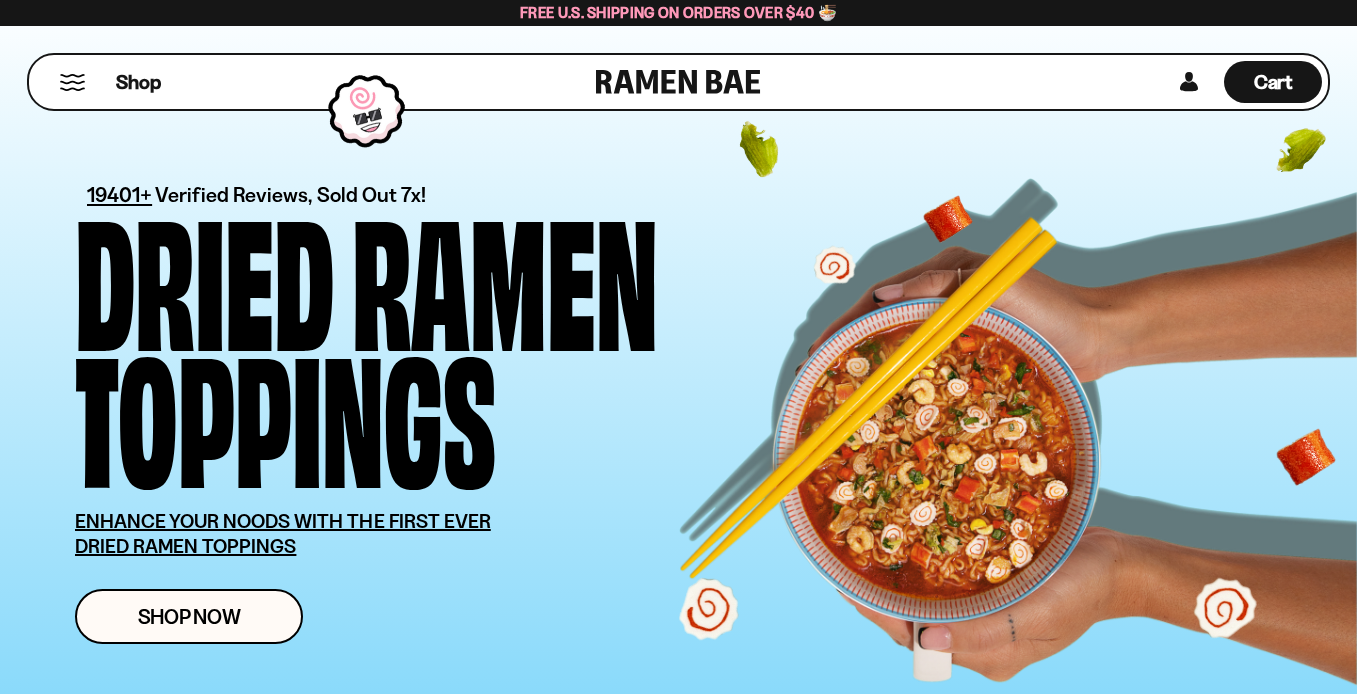 scroll, scrollTop: 0, scrollLeft: 0, axis: both 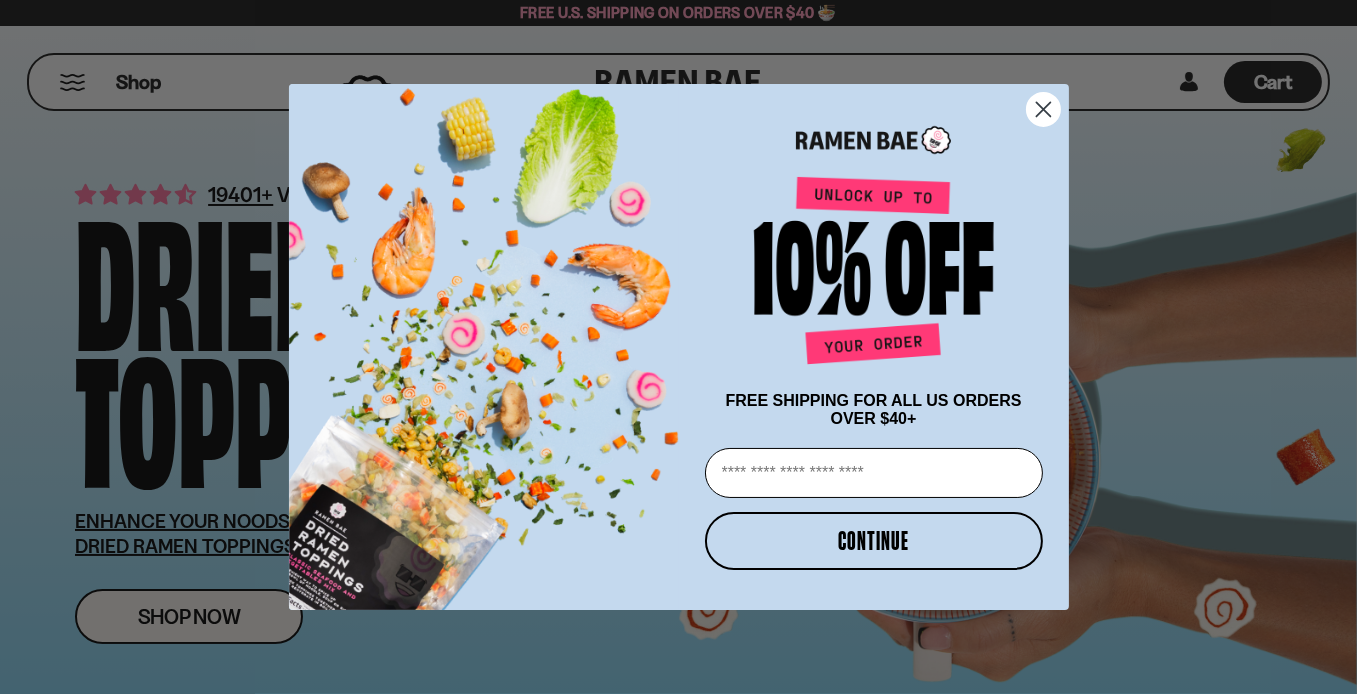 click on "Email" at bounding box center (874, 473) 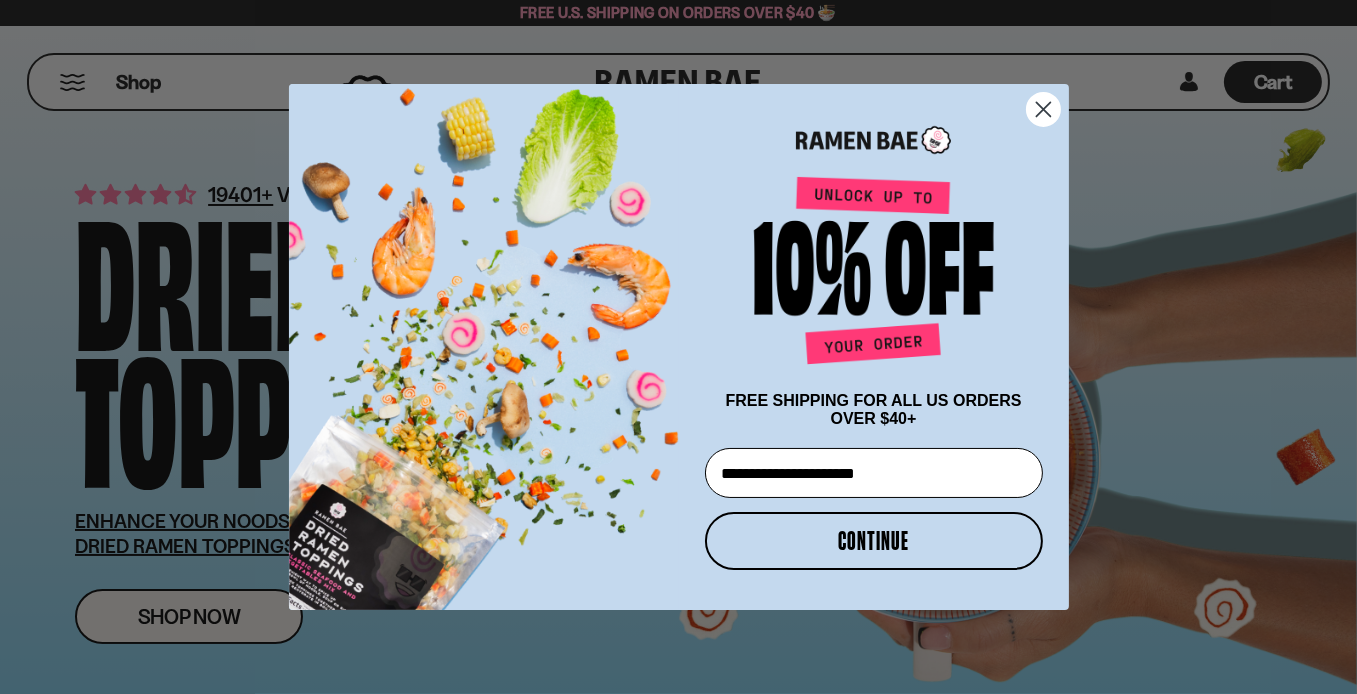type on "**********" 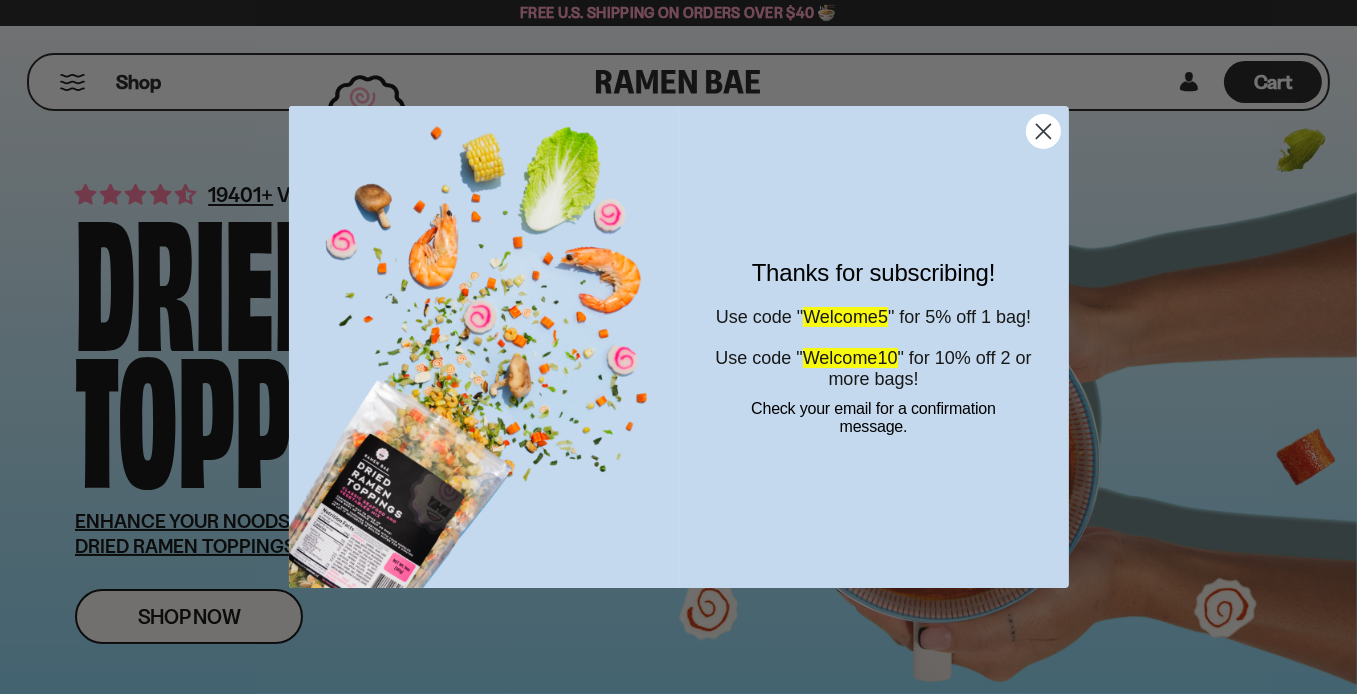 click 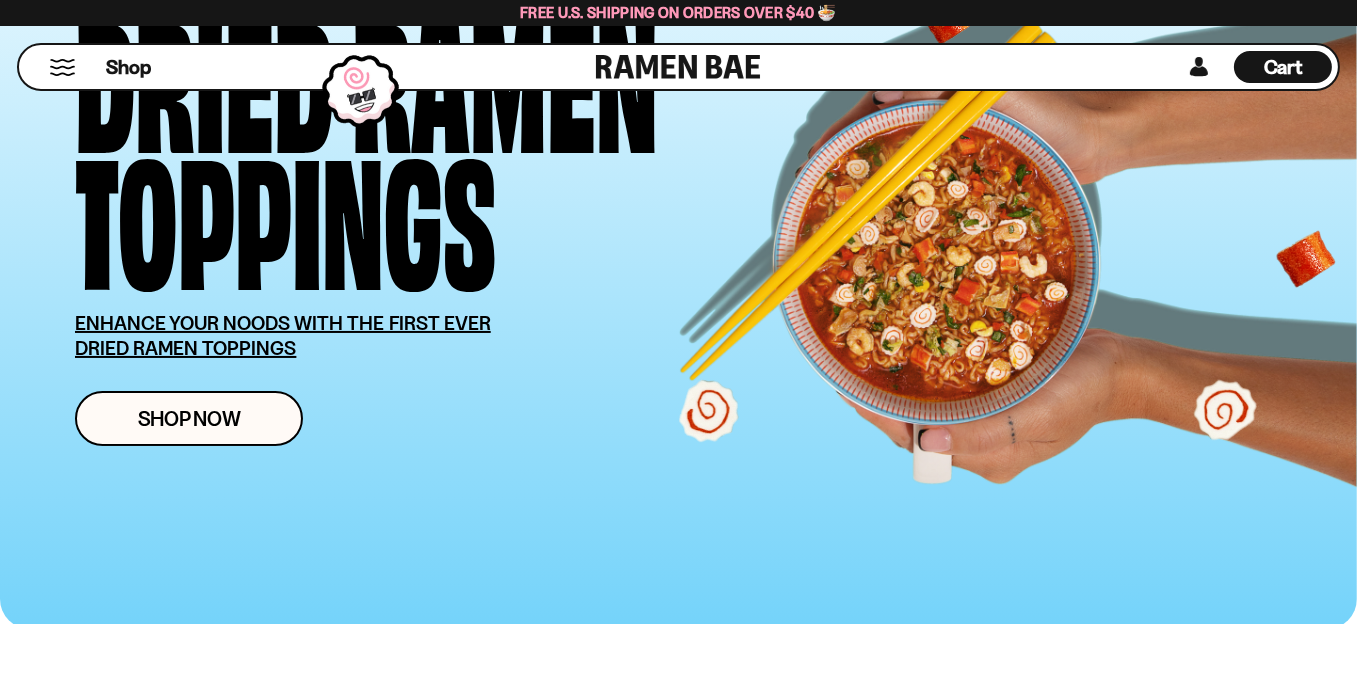 scroll, scrollTop: 199, scrollLeft: 0, axis: vertical 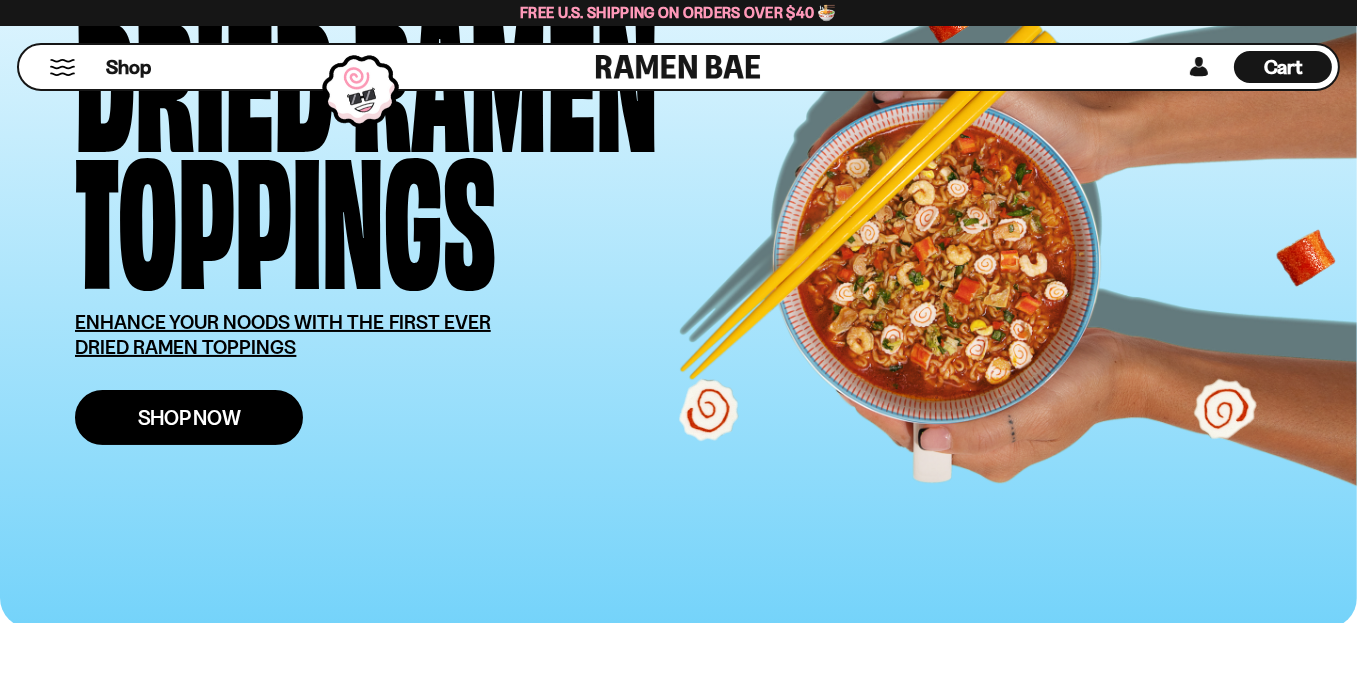 click on "Shop Now" at bounding box center [189, 417] 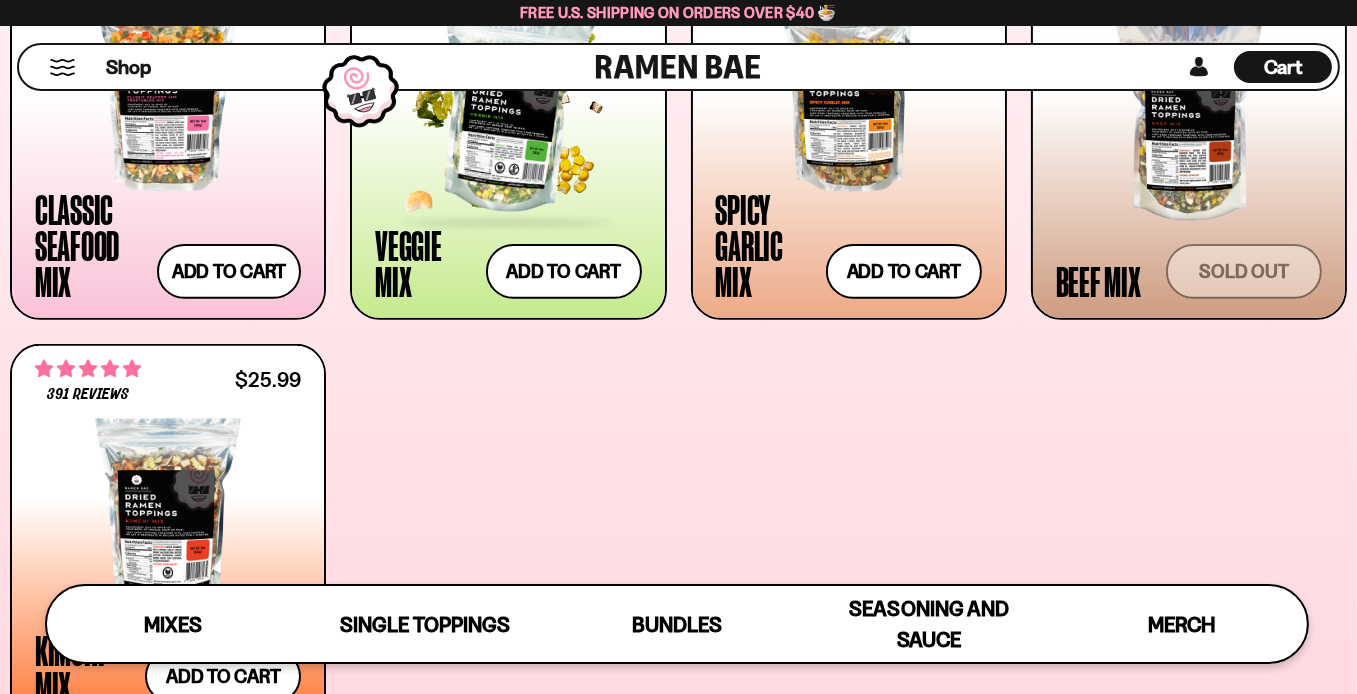 scroll, scrollTop: 891, scrollLeft: 0, axis: vertical 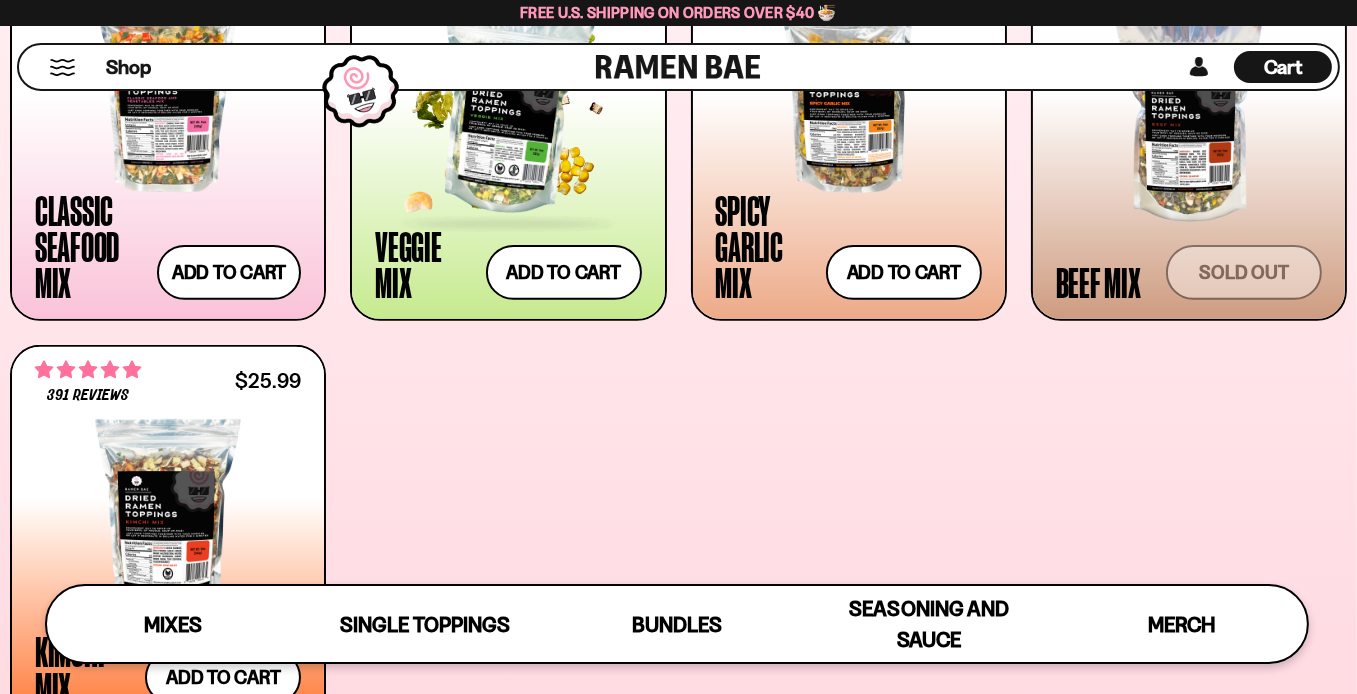 click at bounding box center [508, 113] 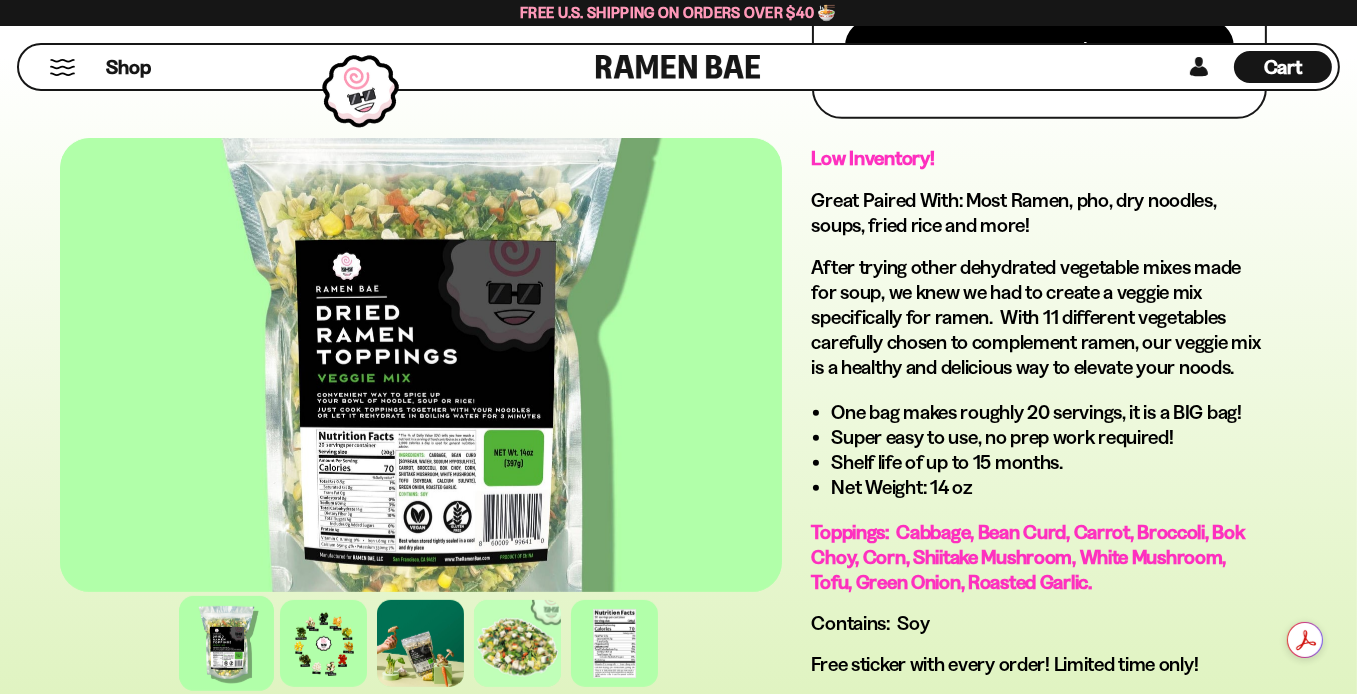 scroll, scrollTop: 1100, scrollLeft: 0, axis: vertical 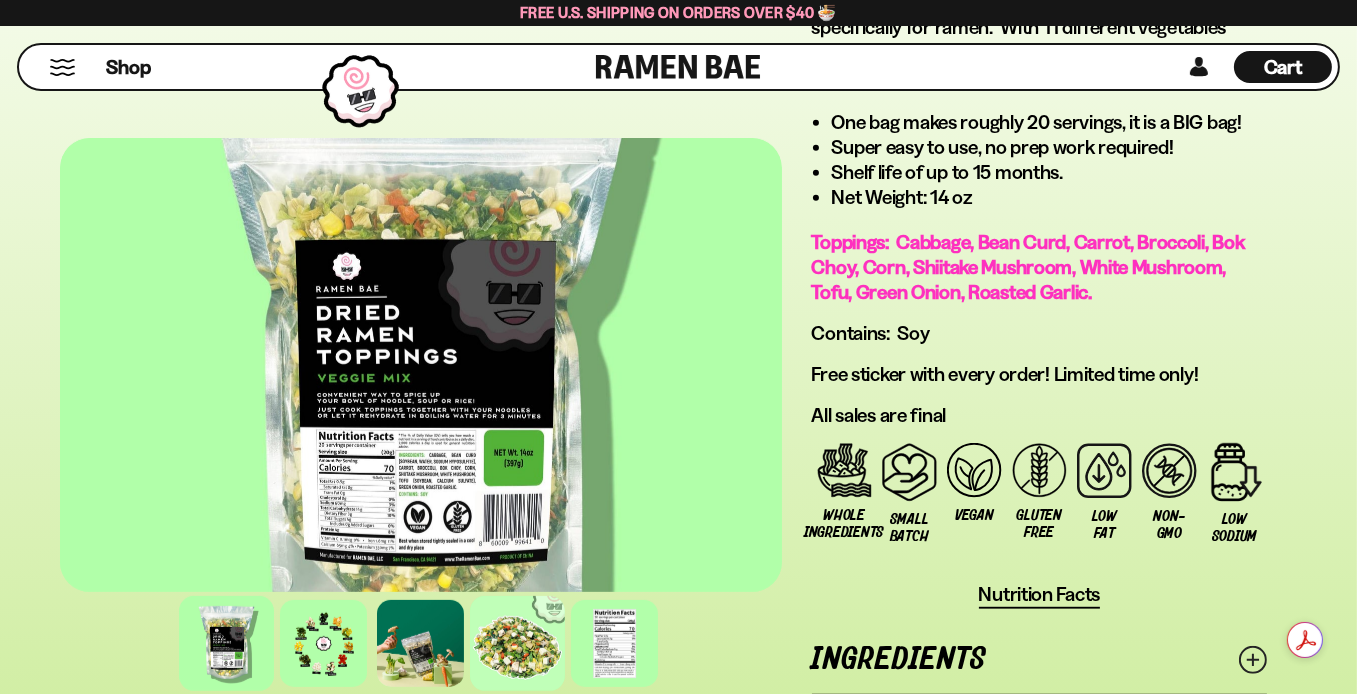 click at bounding box center [517, 643] 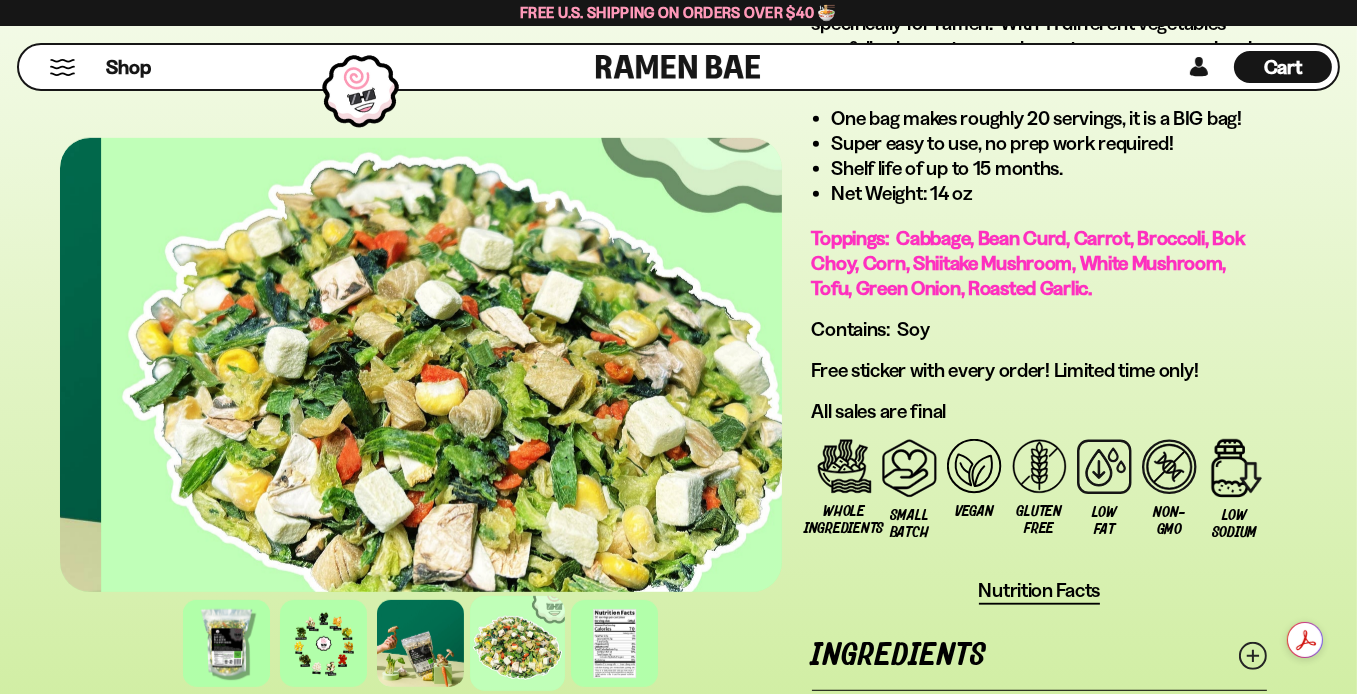 scroll, scrollTop: 1395, scrollLeft: 0, axis: vertical 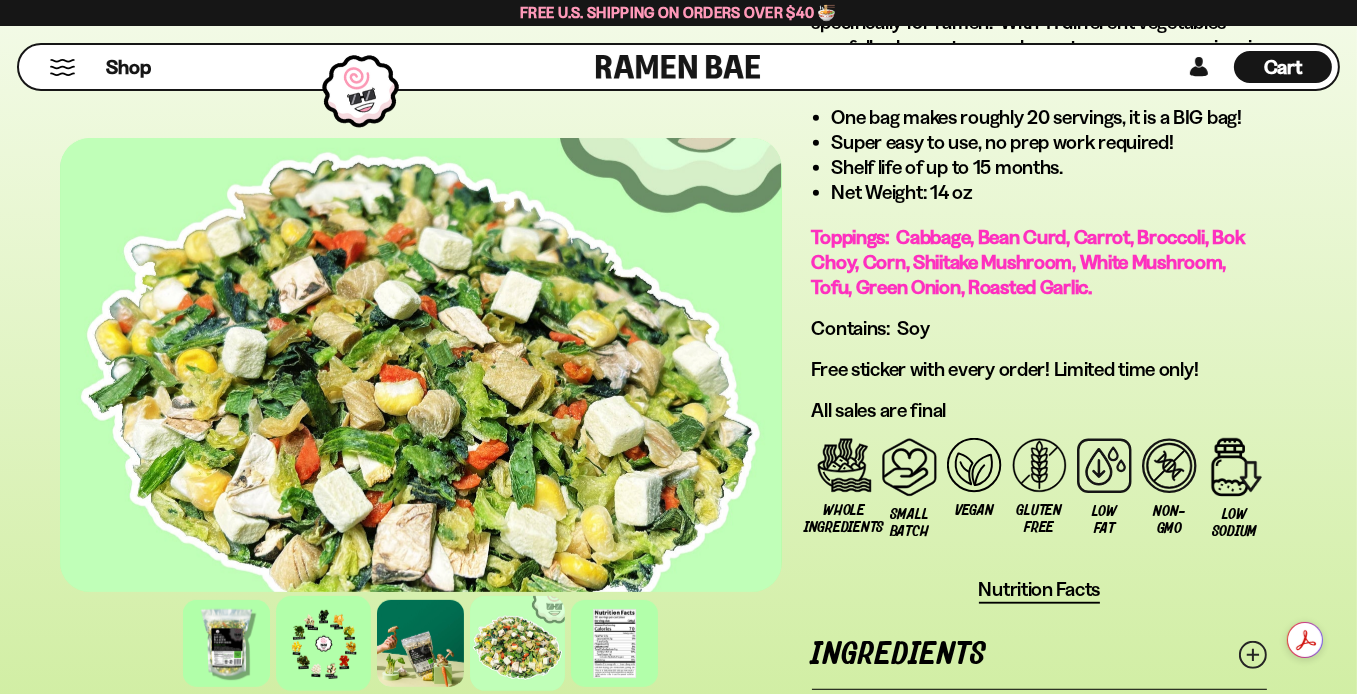 click at bounding box center [323, 643] 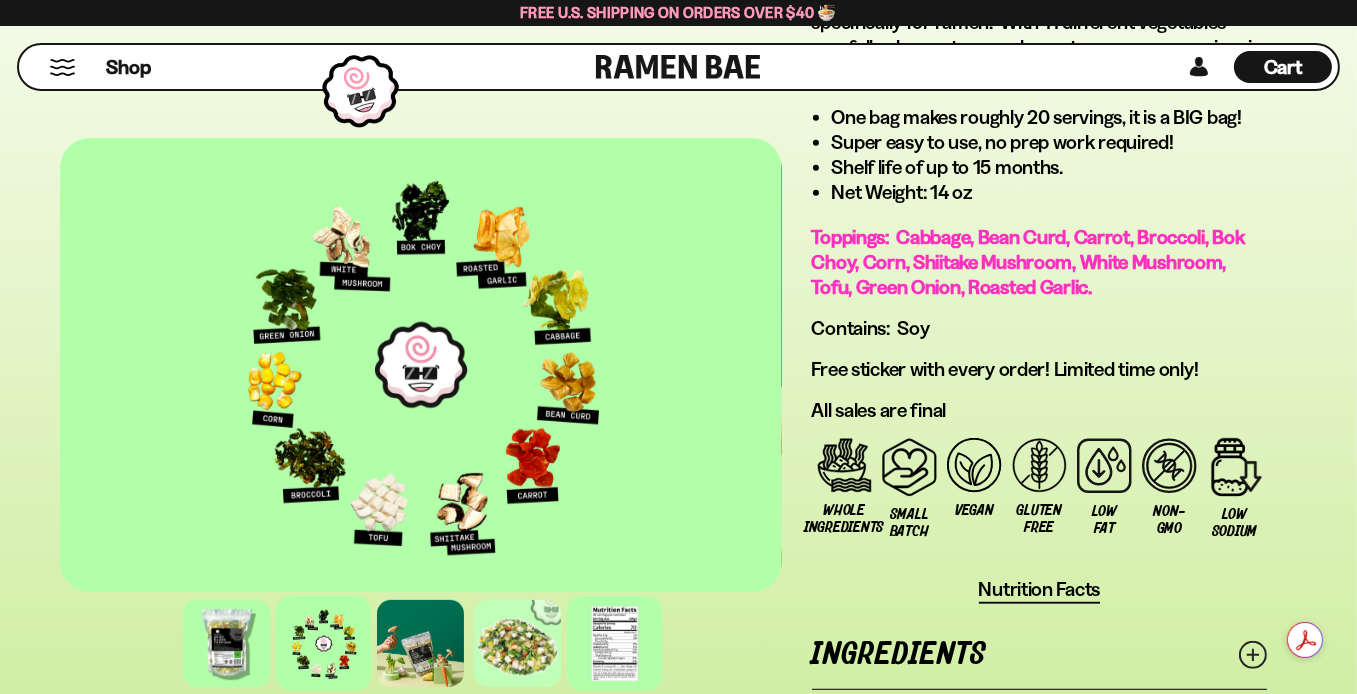 click at bounding box center [614, 643] 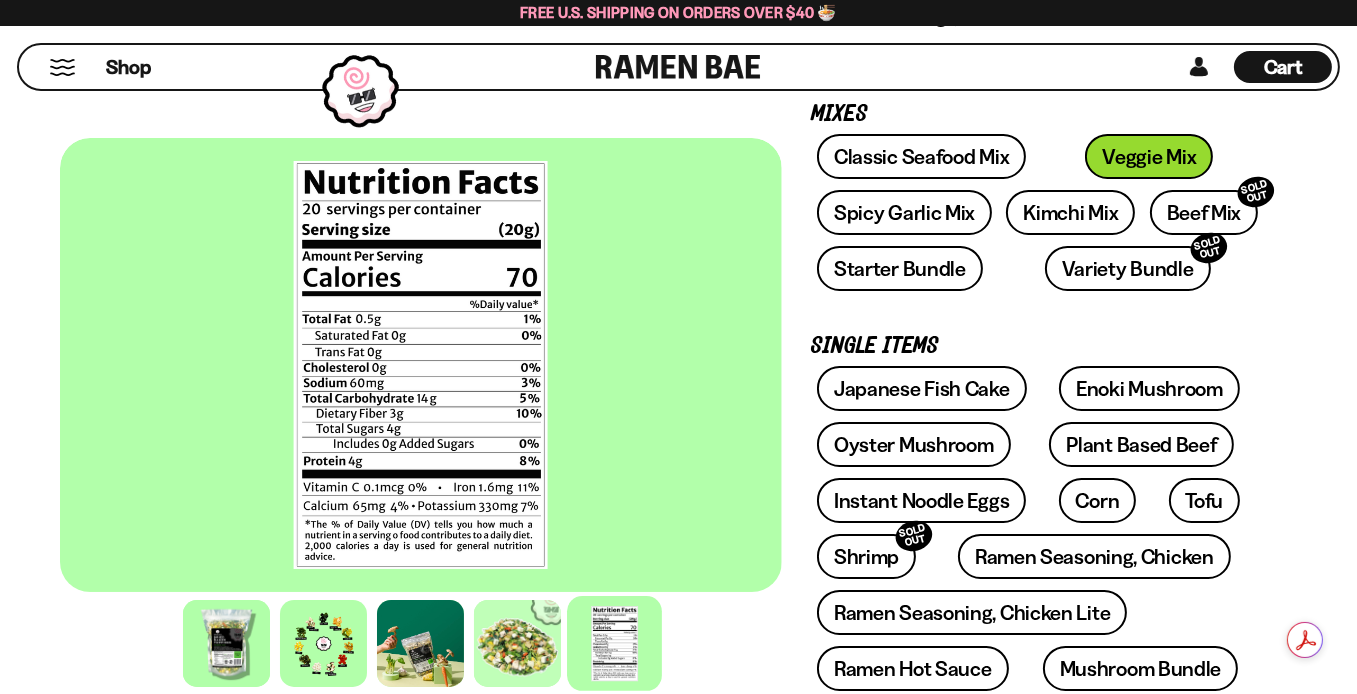 scroll, scrollTop: 295, scrollLeft: 0, axis: vertical 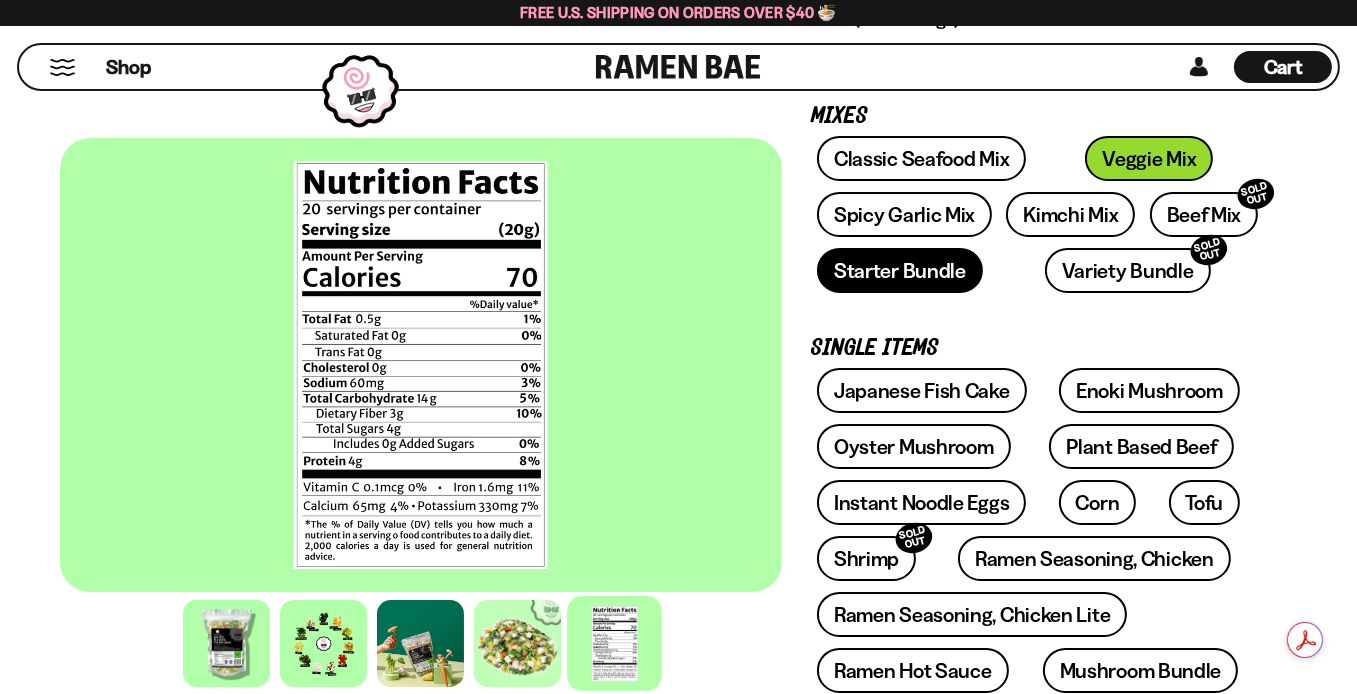 click on "Starter Bundle" at bounding box center (900, 270) 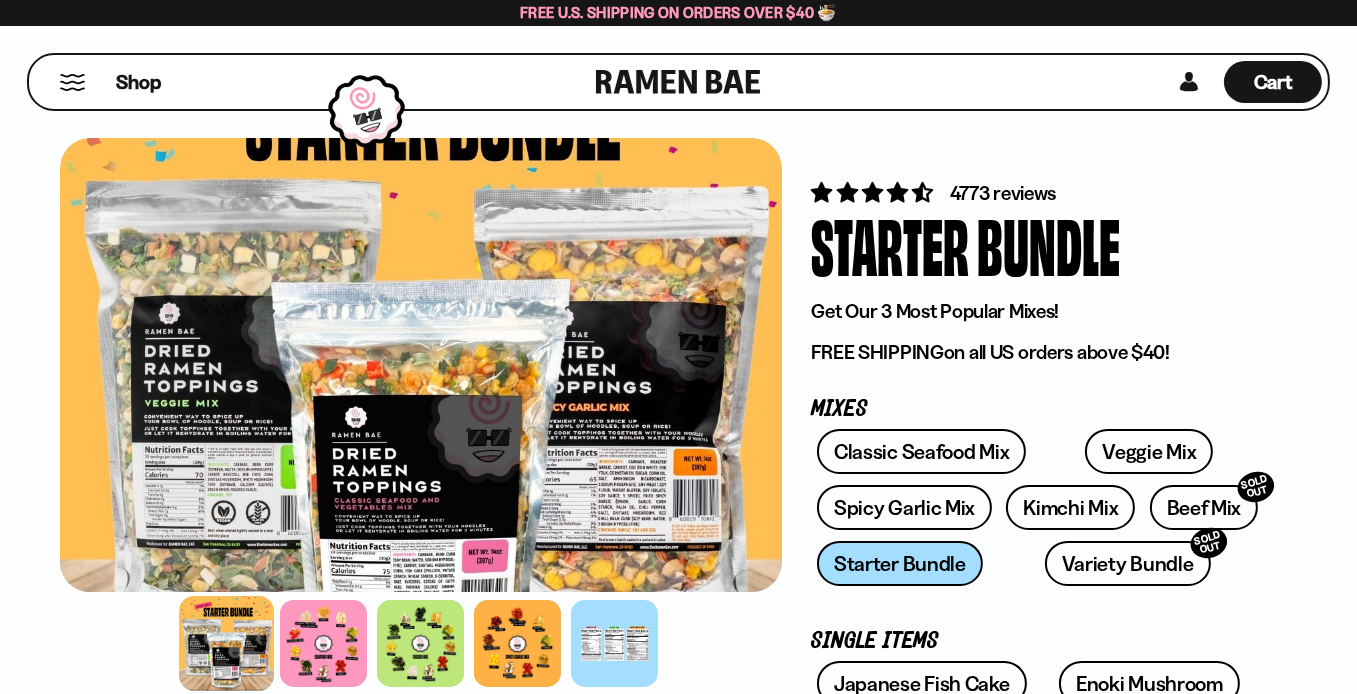 scroll, scrollTop: 0, scrollLeft: 0, axis: both 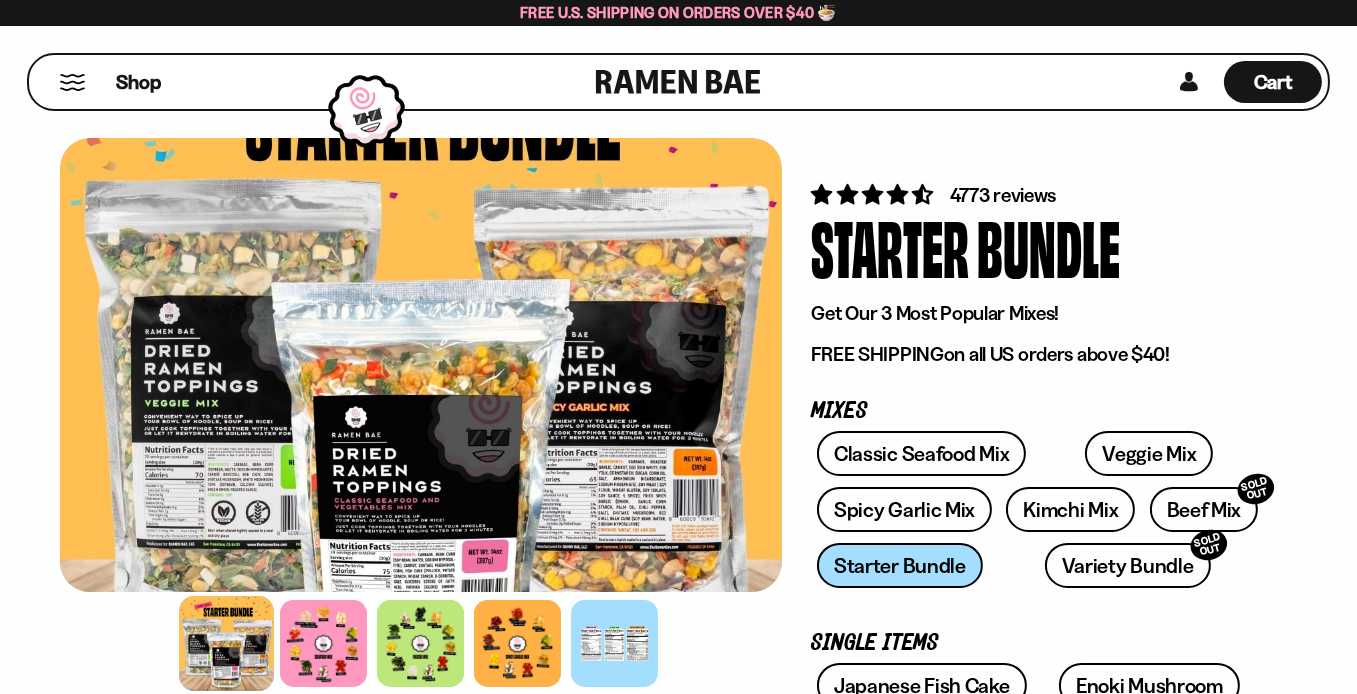 click at bounding box center (72, 82) 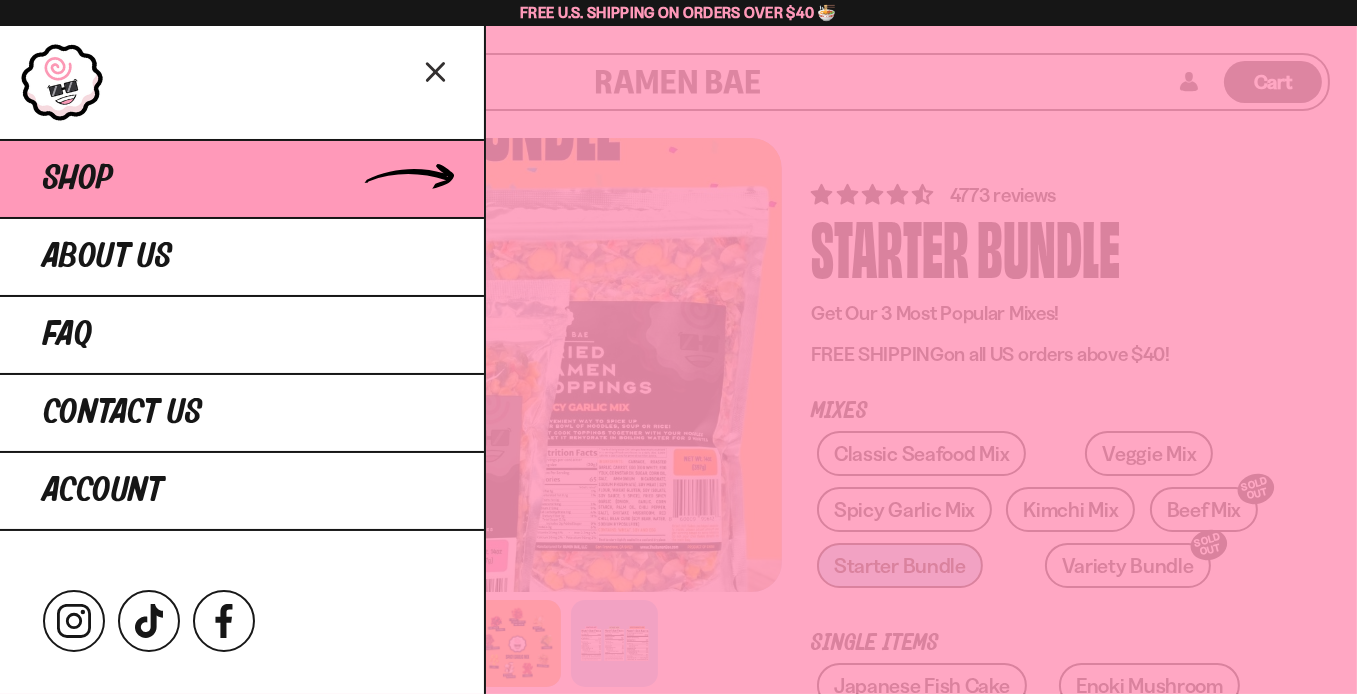 click on "Shop" at bounding box center [78, 179] 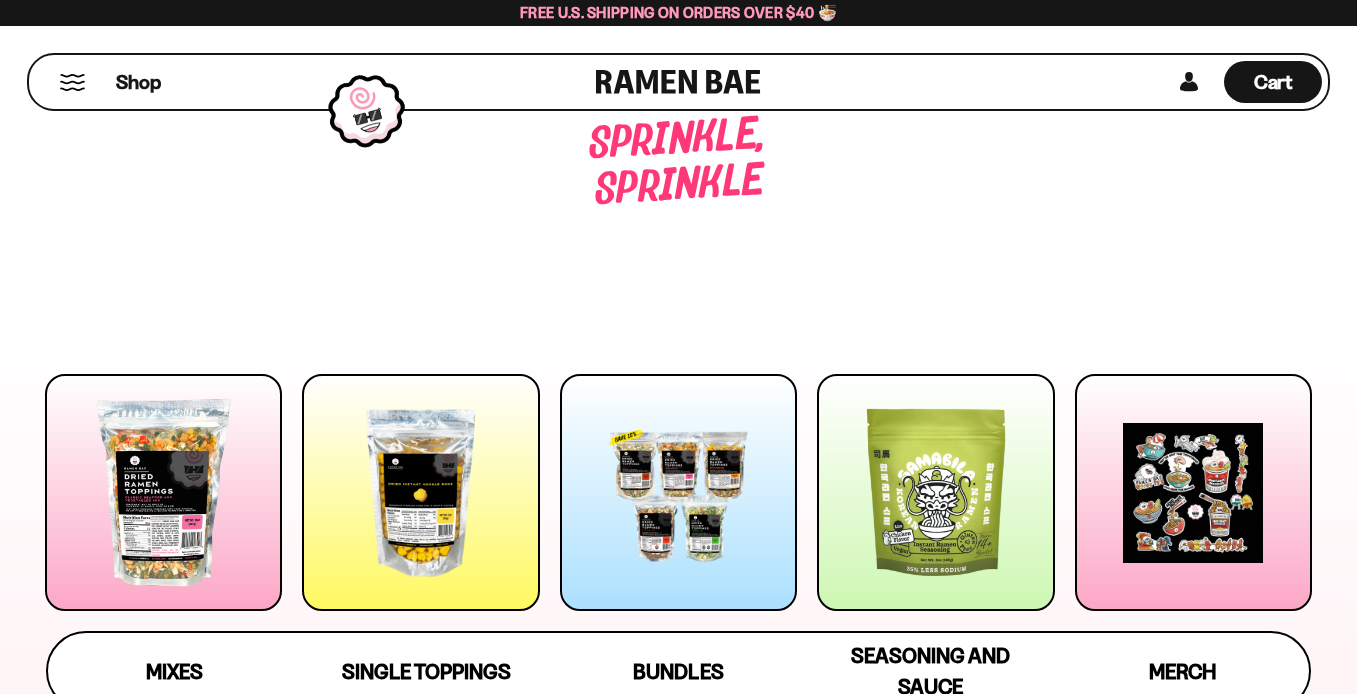 scroll, scrollTop: 0, scrollLeft: 0, axis: both 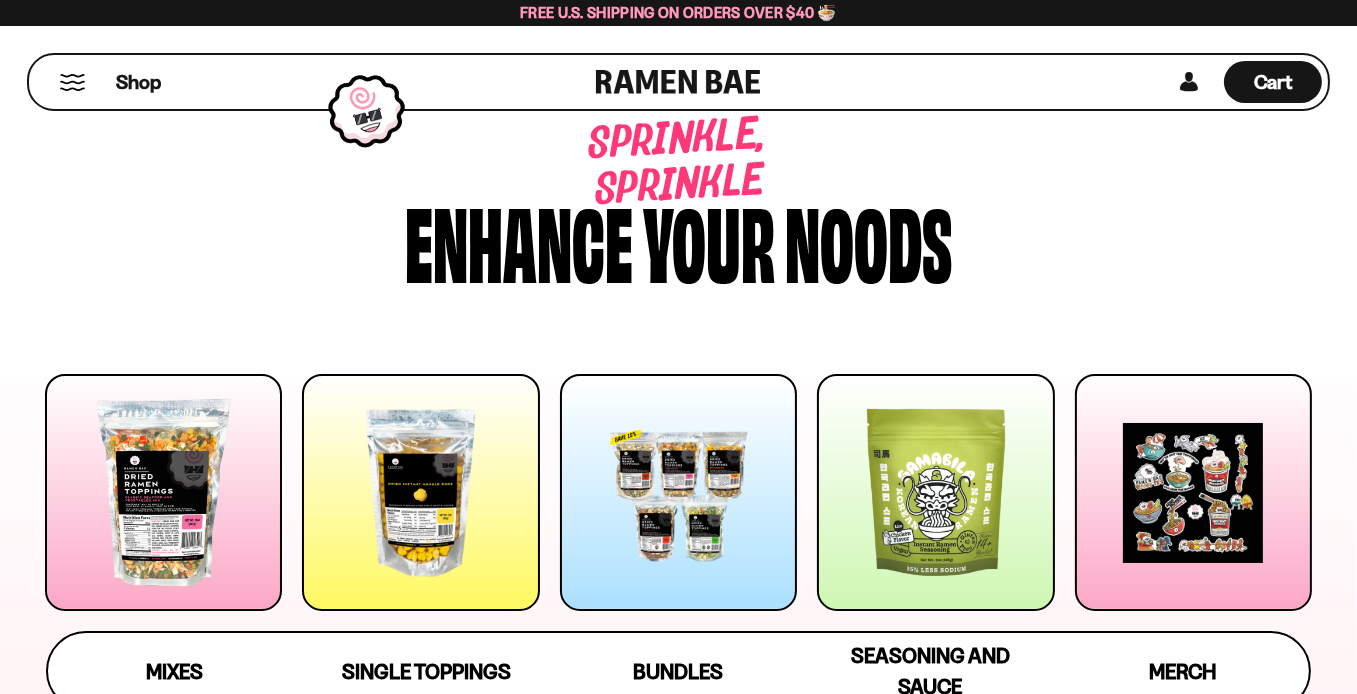 click at bounding box center (420, 492) 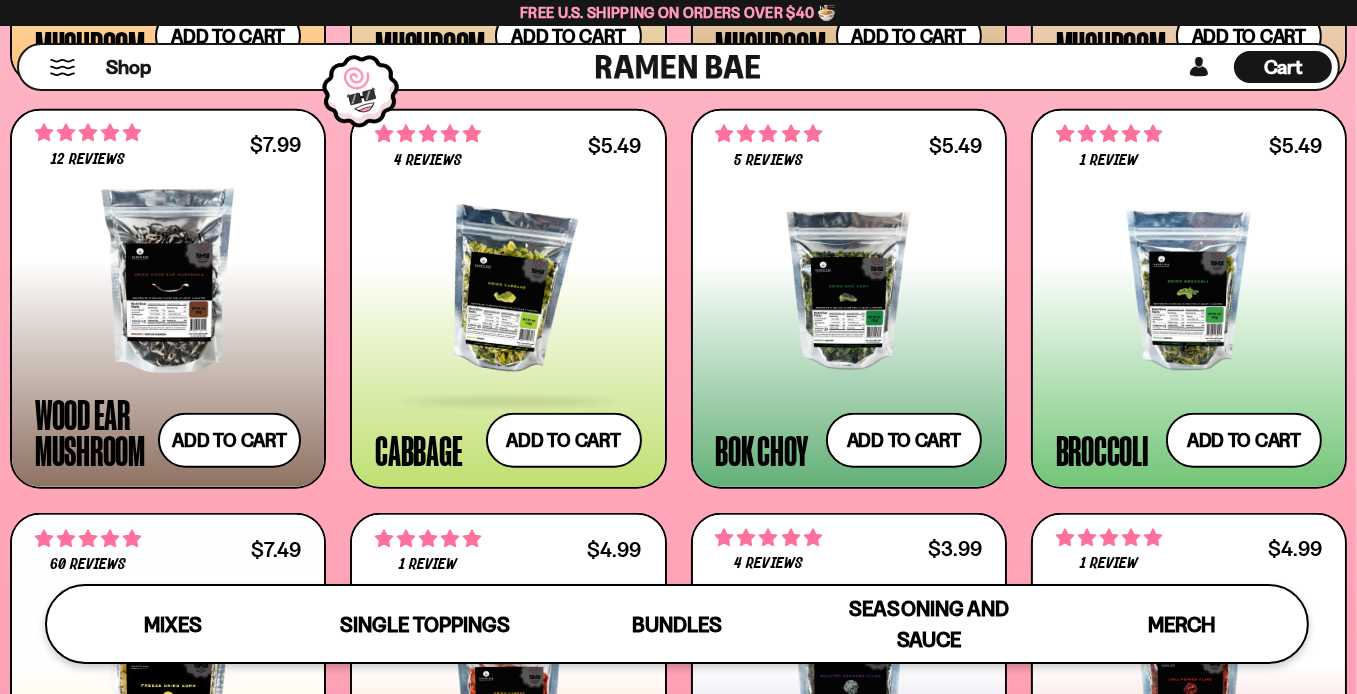 scroll, scrollTop: 2886, scrollLeft: 0, axis: vertical 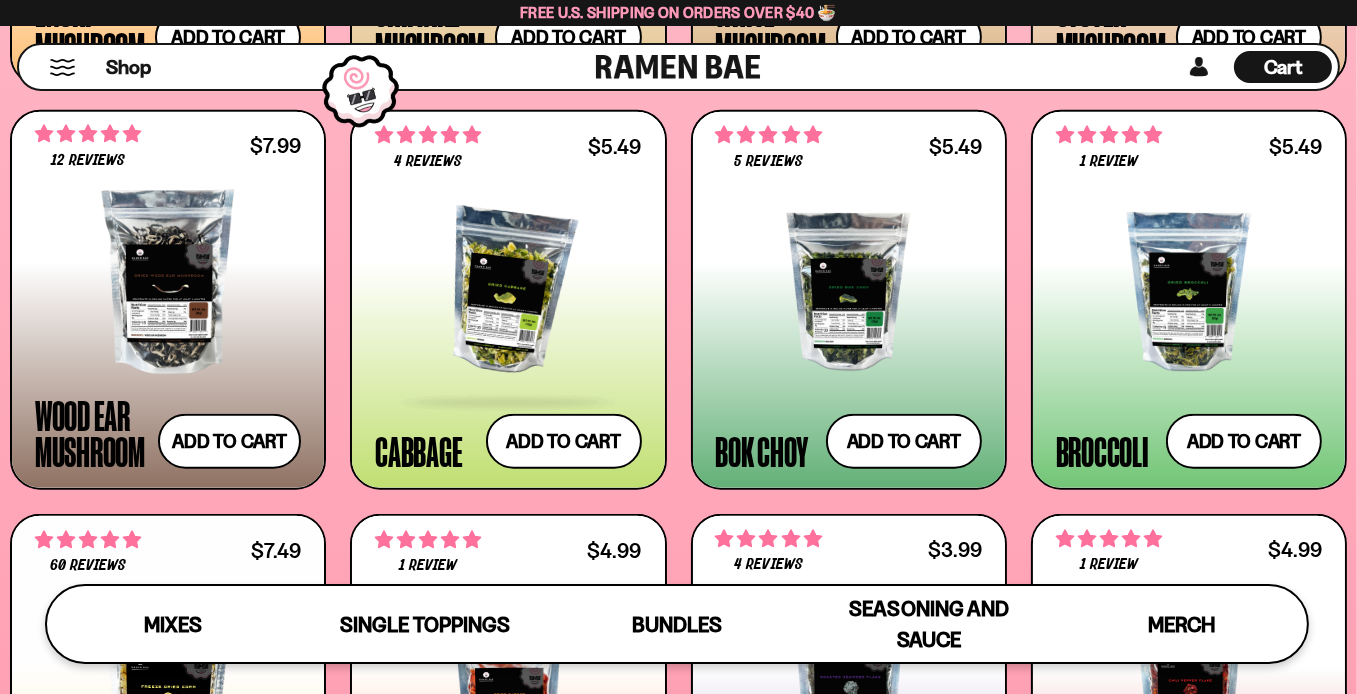click at bounding box center [508, 292] 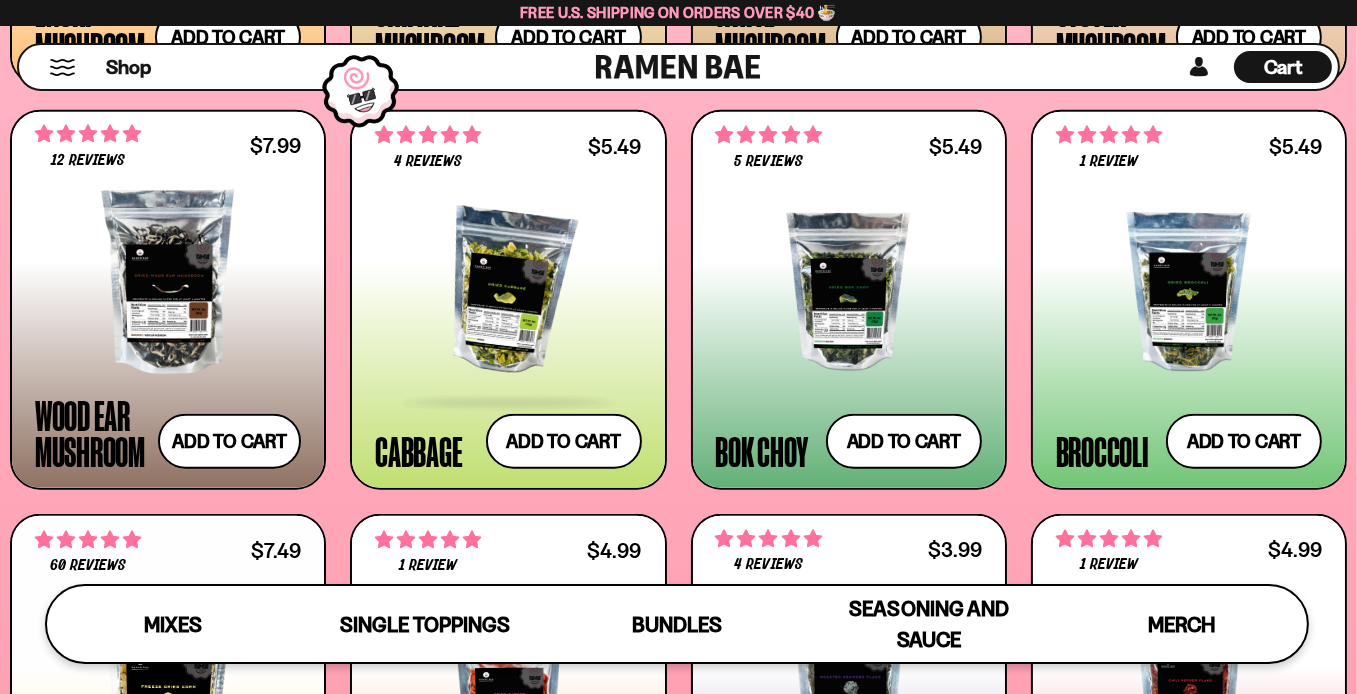 scroll, scrollTop: 2865, scrollLeft: 0, axis: vertical 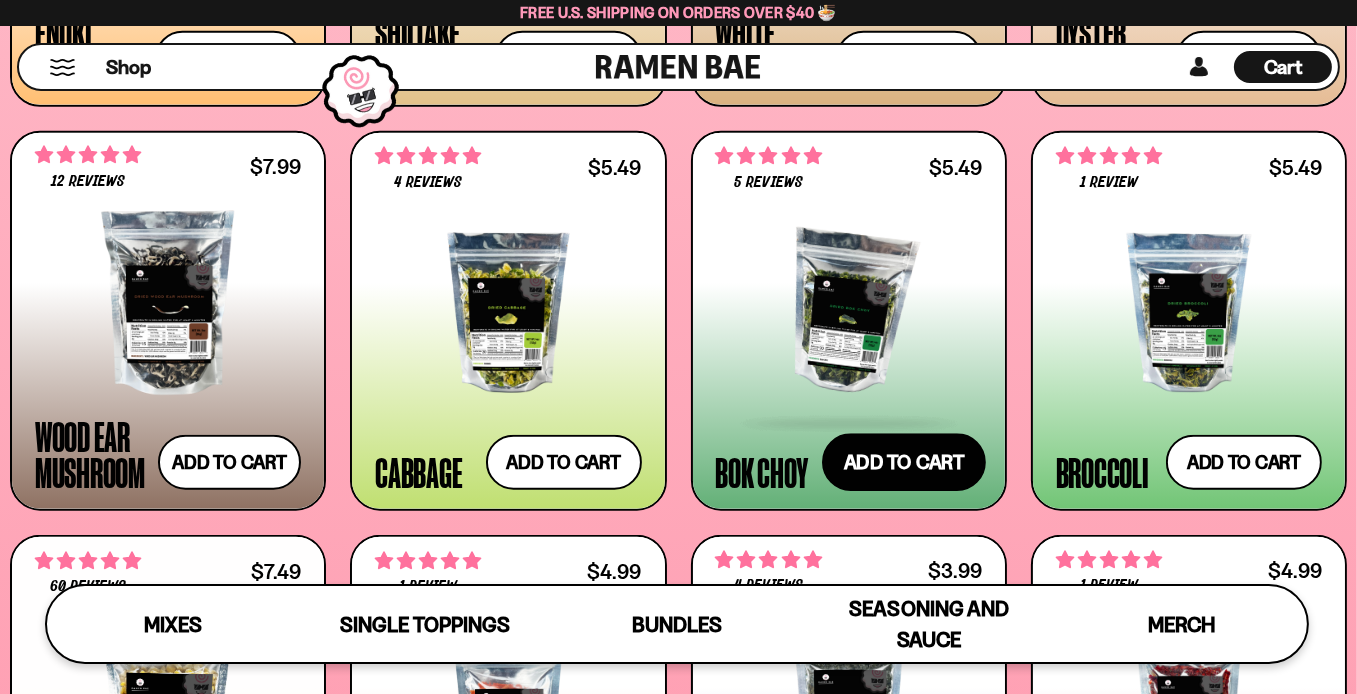 click on "Add to cart
Add
—
Regular price
$5.49
Regular price
Sale price
$5.49
Unit price
/
per" at bounding box center [904, 463] 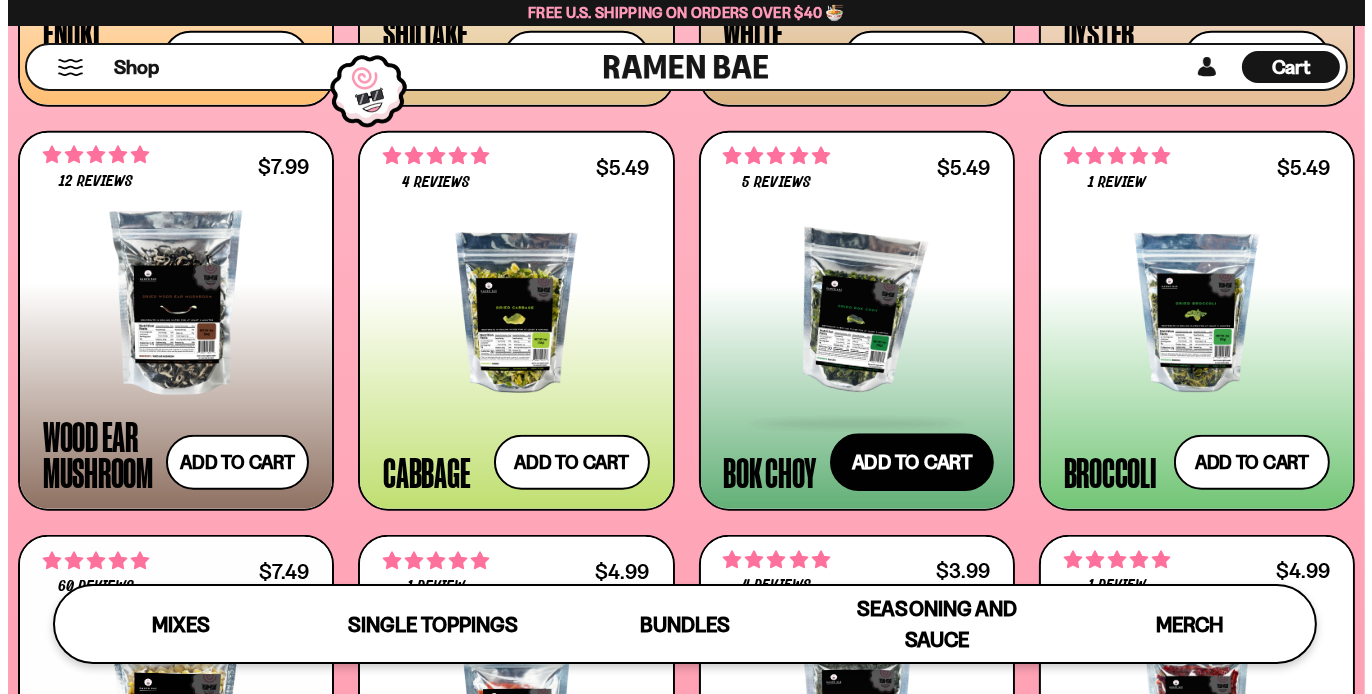 scroll, scrollTop: 2885, scrollLeft: 0, axis: vertical 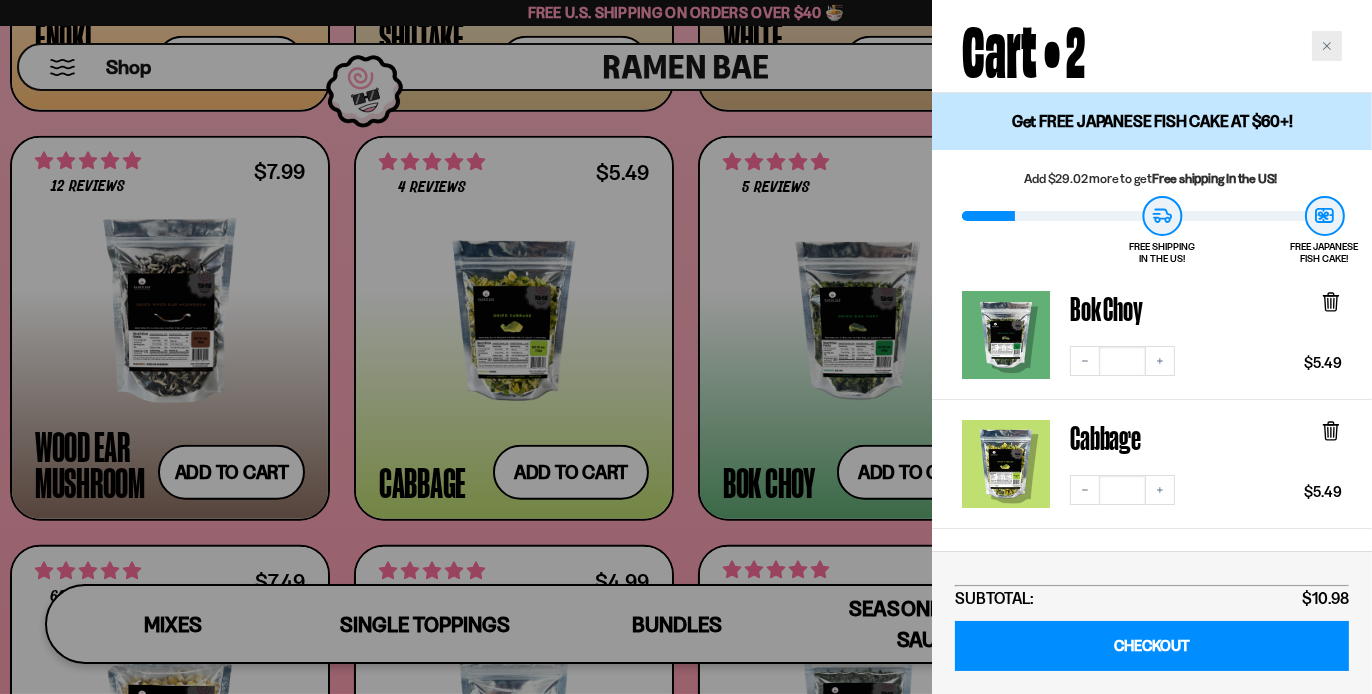 click at bounding box center [1327, 46] 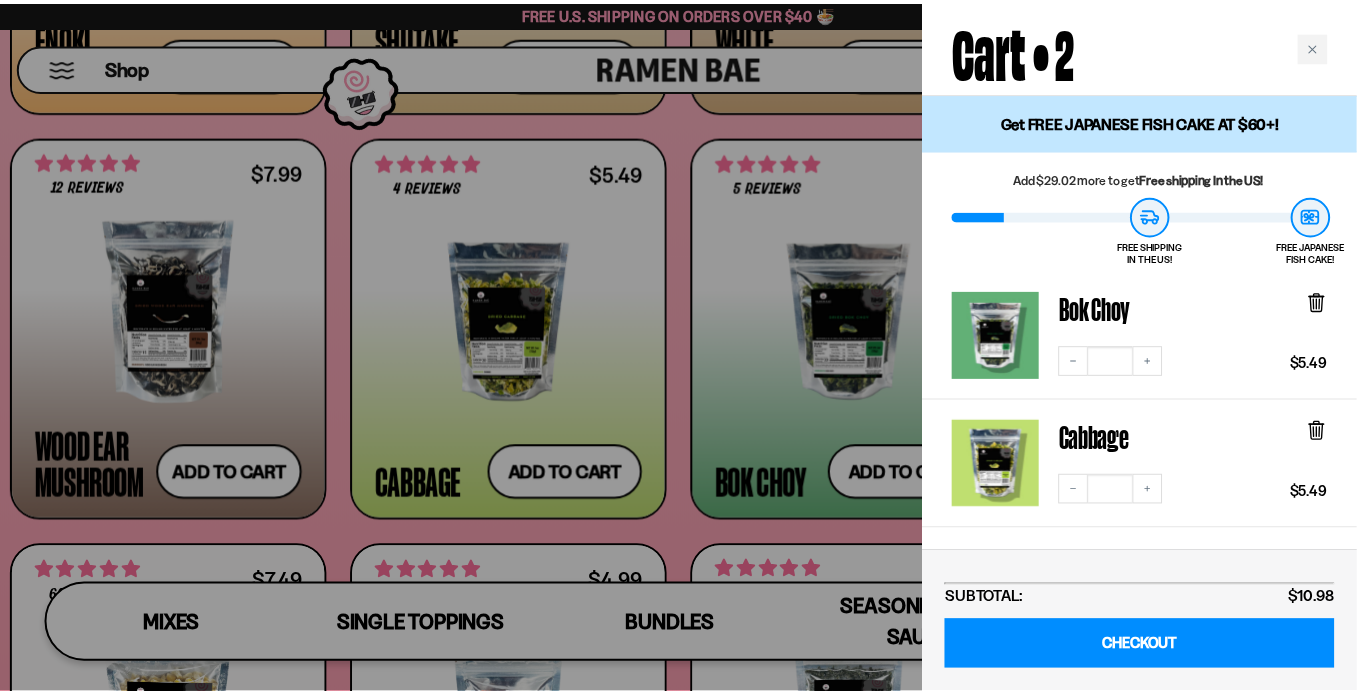 scroll, scrollTop: 2865, scrollLeft: 0, axis: vertical 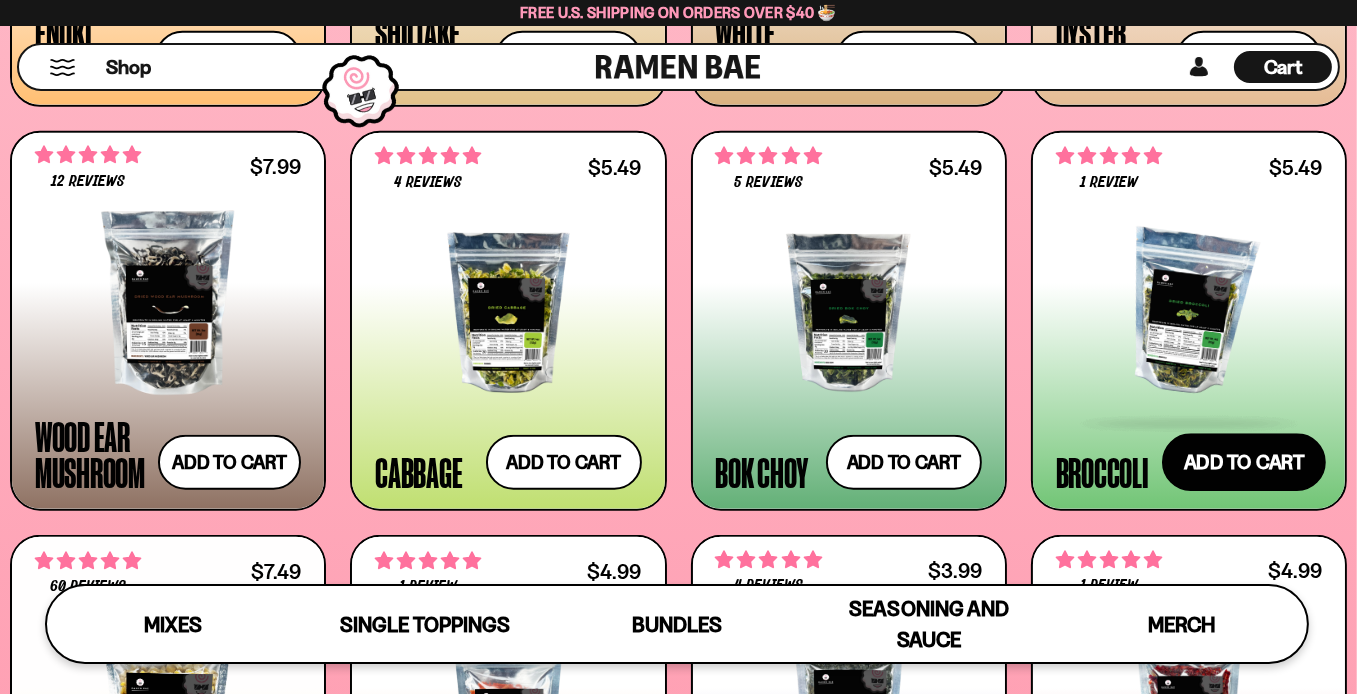 click on "Add to cart
Add
—
Regular price
$5.49
Regular price
Sale price
$5.49
Unit price
/
per" at bounding box center [1244, 463] 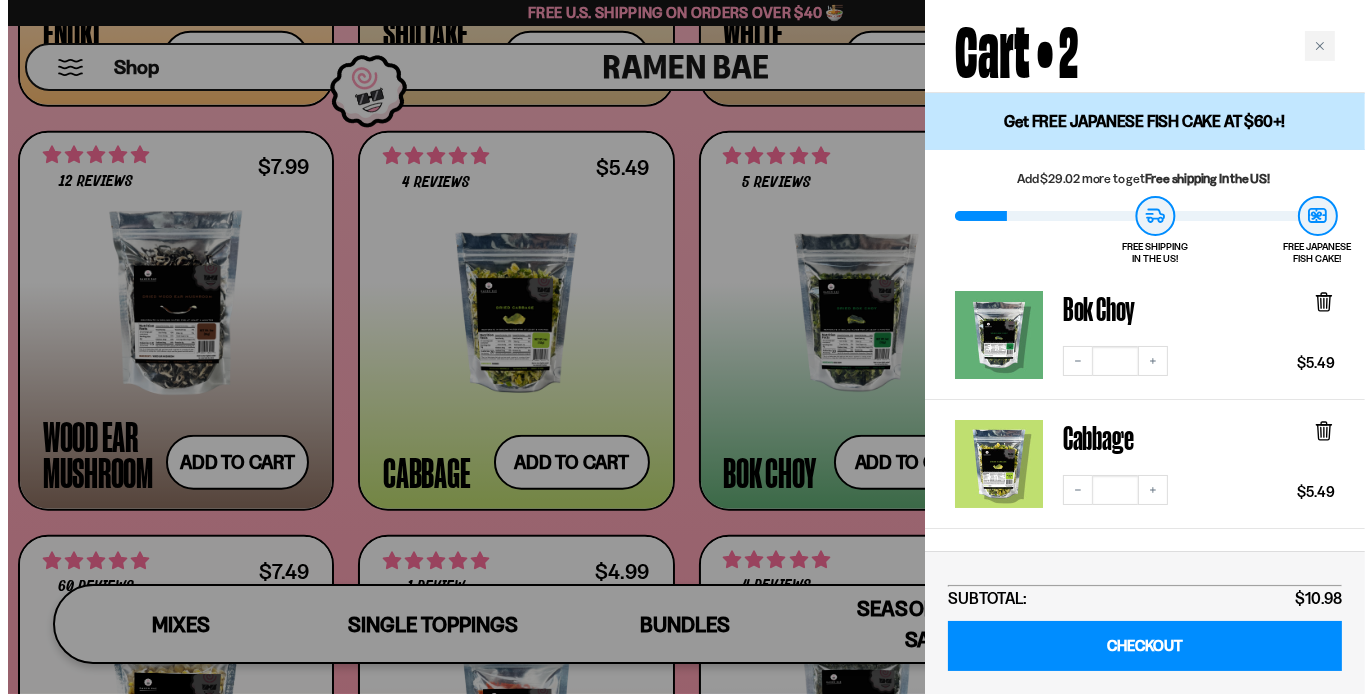 scroll, scrollTop: 2885, scrollLeft: 0, axis: vertical 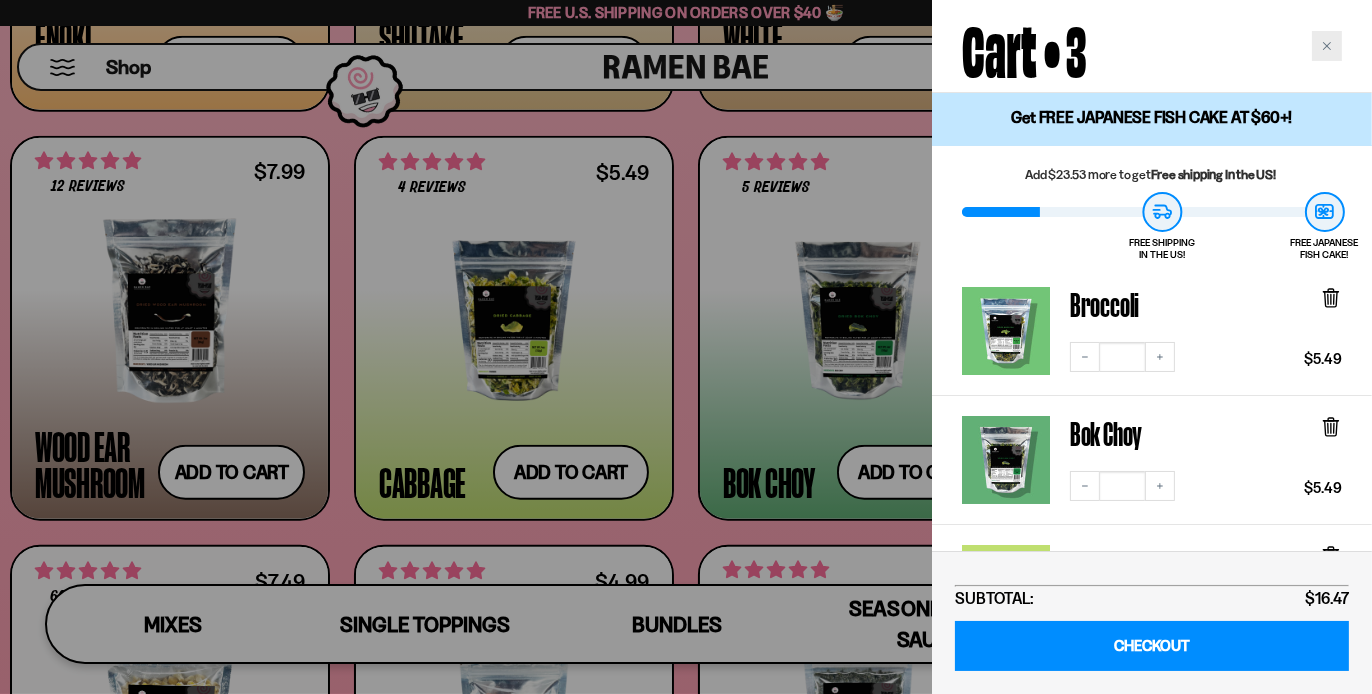 click at bounding box center [1327, 46] 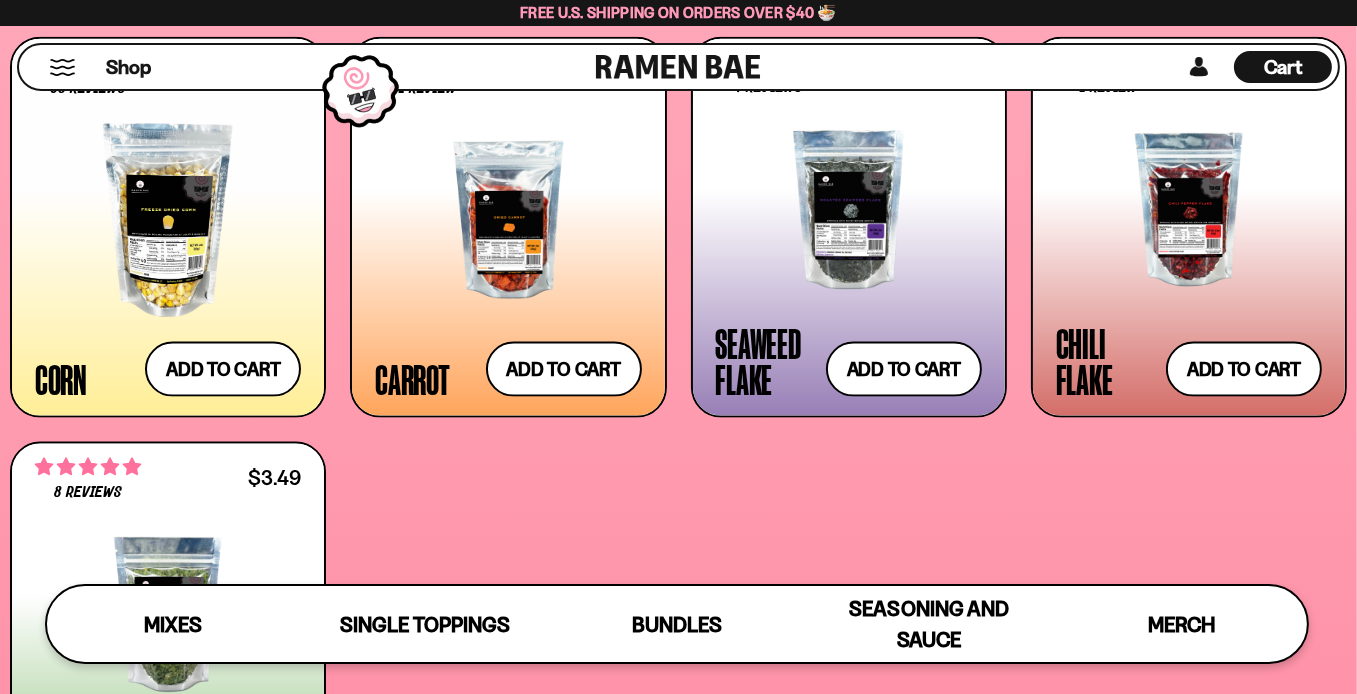 scroll, scrollTop: 3364, scrollLeft: 0, axis: vertical 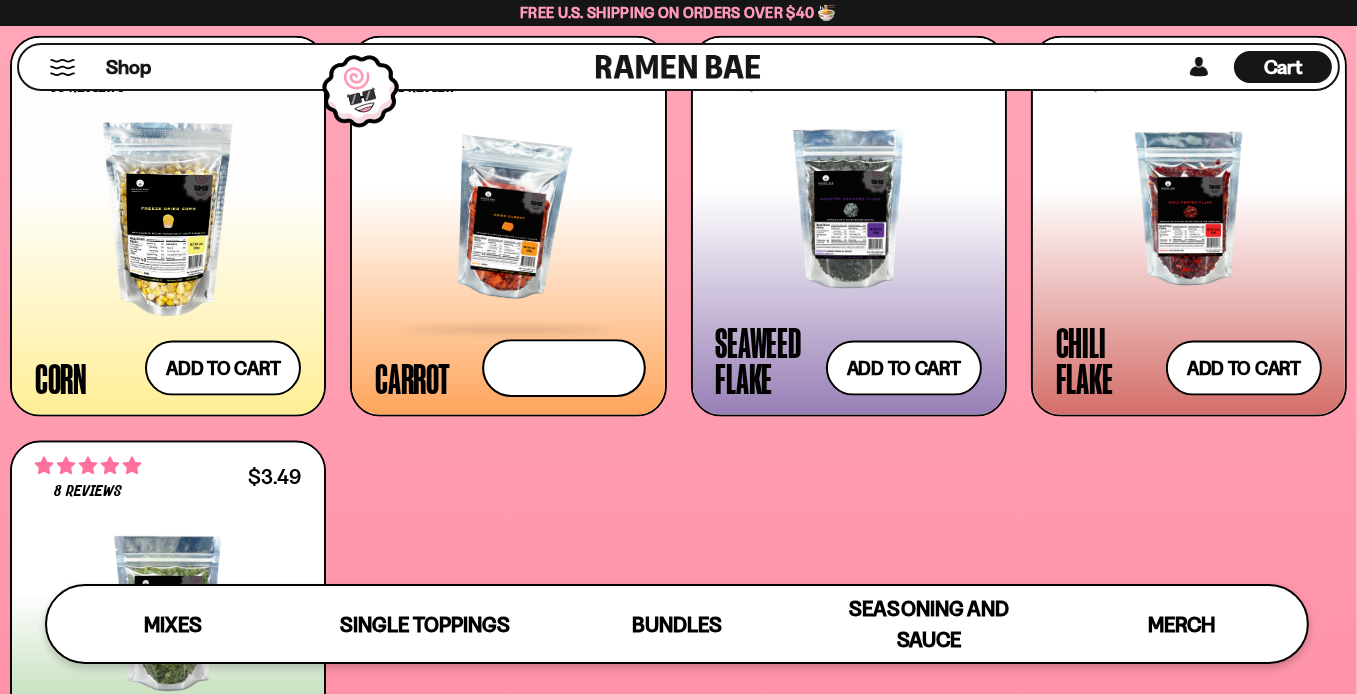 click on "Add to cart
Add
—
Regular price
$4.99
Regular price
Sale price
$4.99
Unit price
/
per" at bounding box center (564, 368) 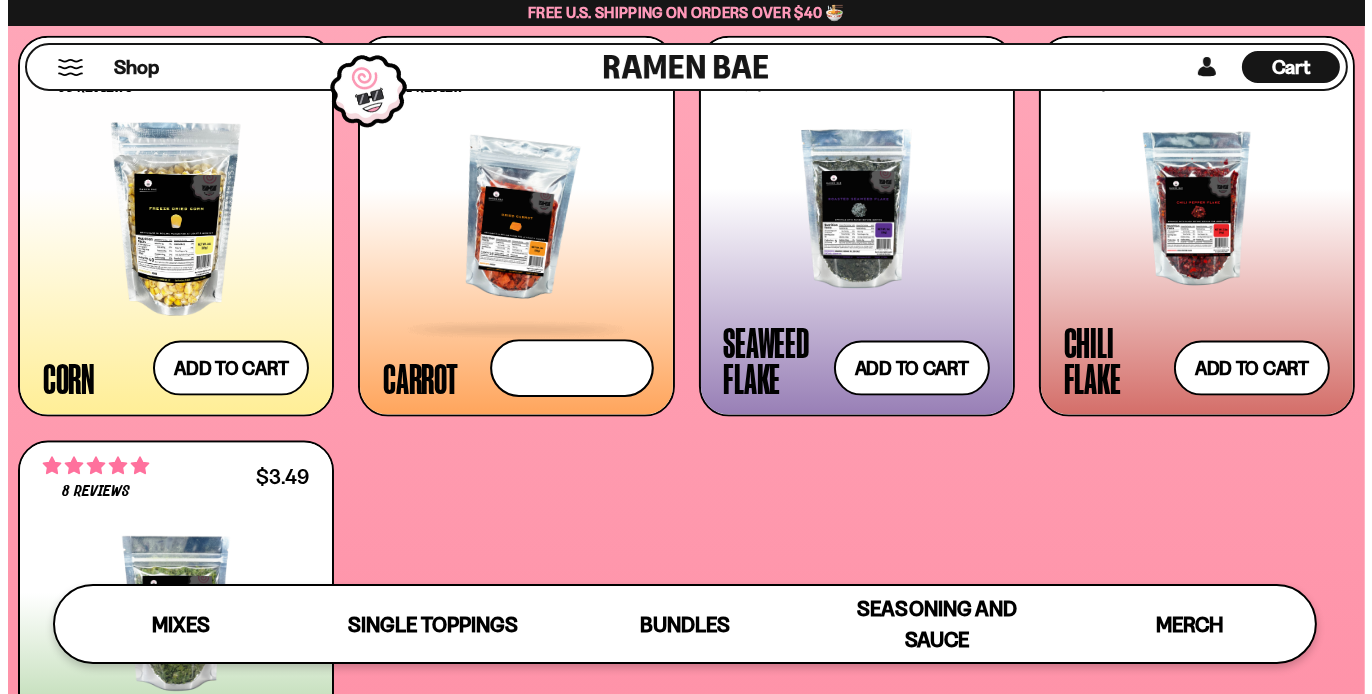 scroll, scrollTop: 3390, scrollLeft: 0, axis: vertical 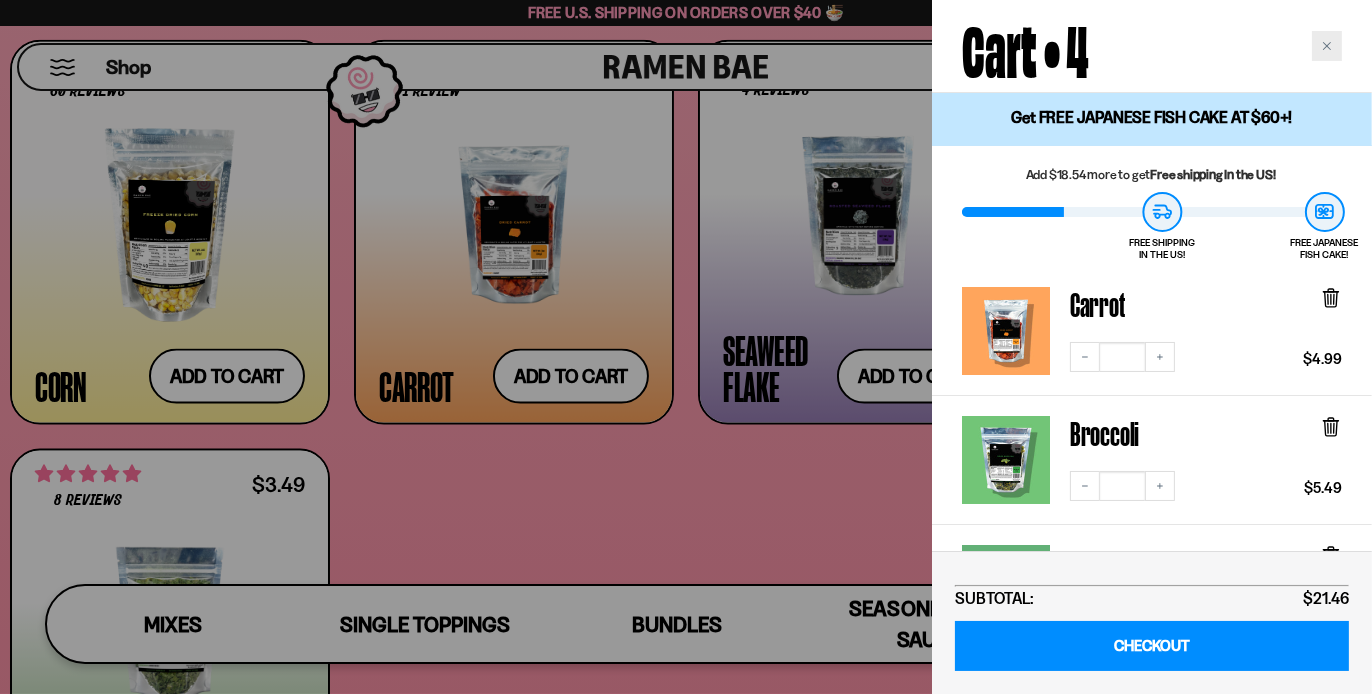 click 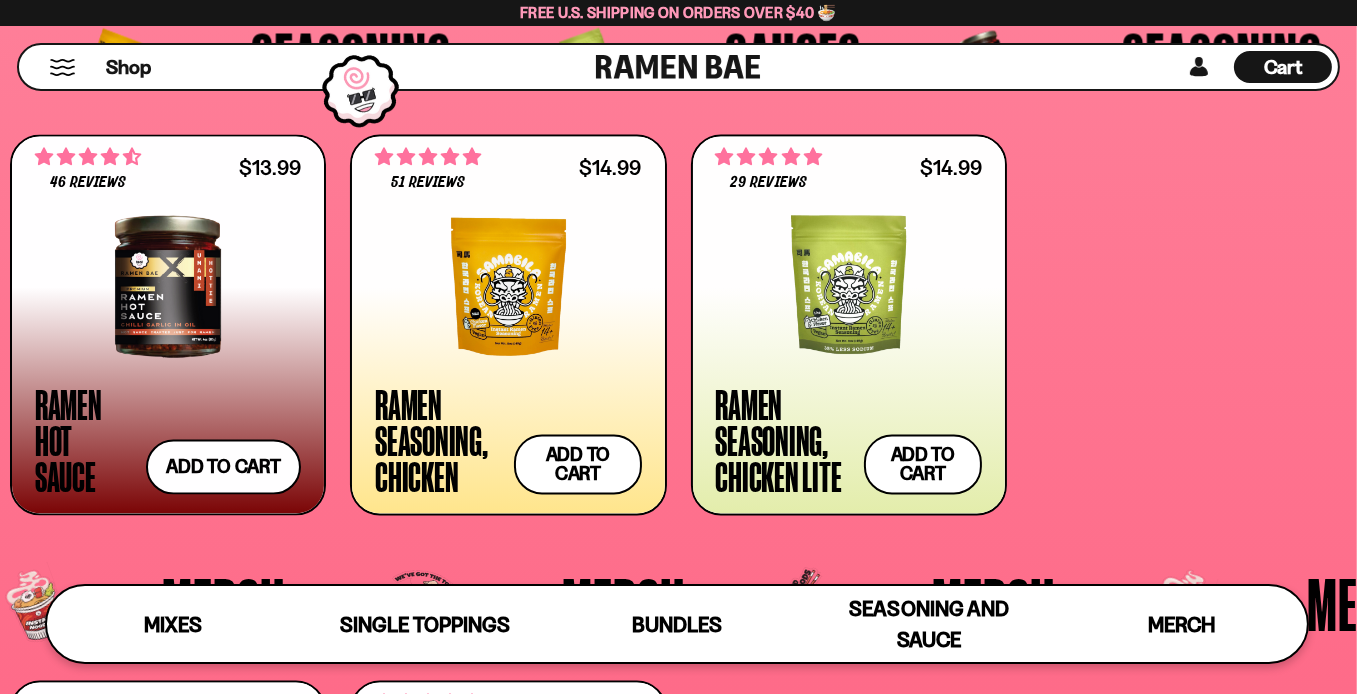 scroll, scrollTop: 4762, scrollLeft: 0, axis: vertical 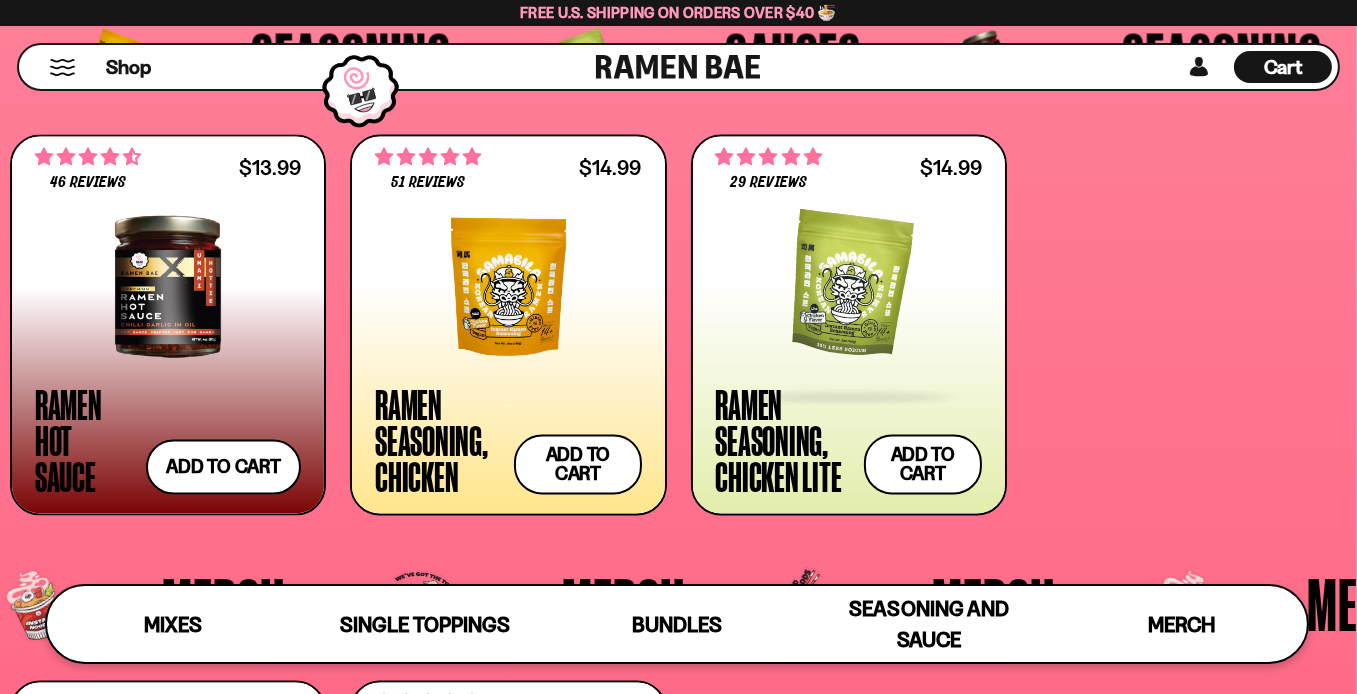 click on "Ramen Seasoning, Chicken Lite" at bounding box center [785, 440] 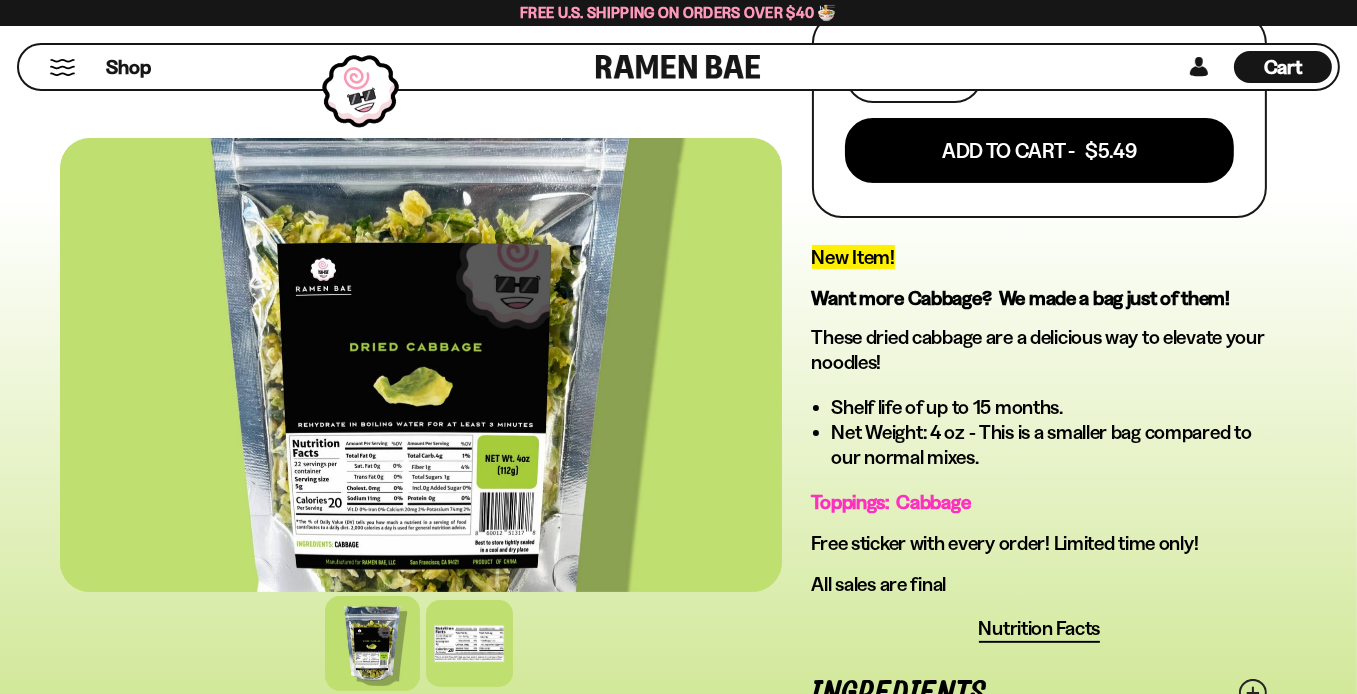 scroll, scrollTop: 500, scrollLeft: 0, axis: vertical 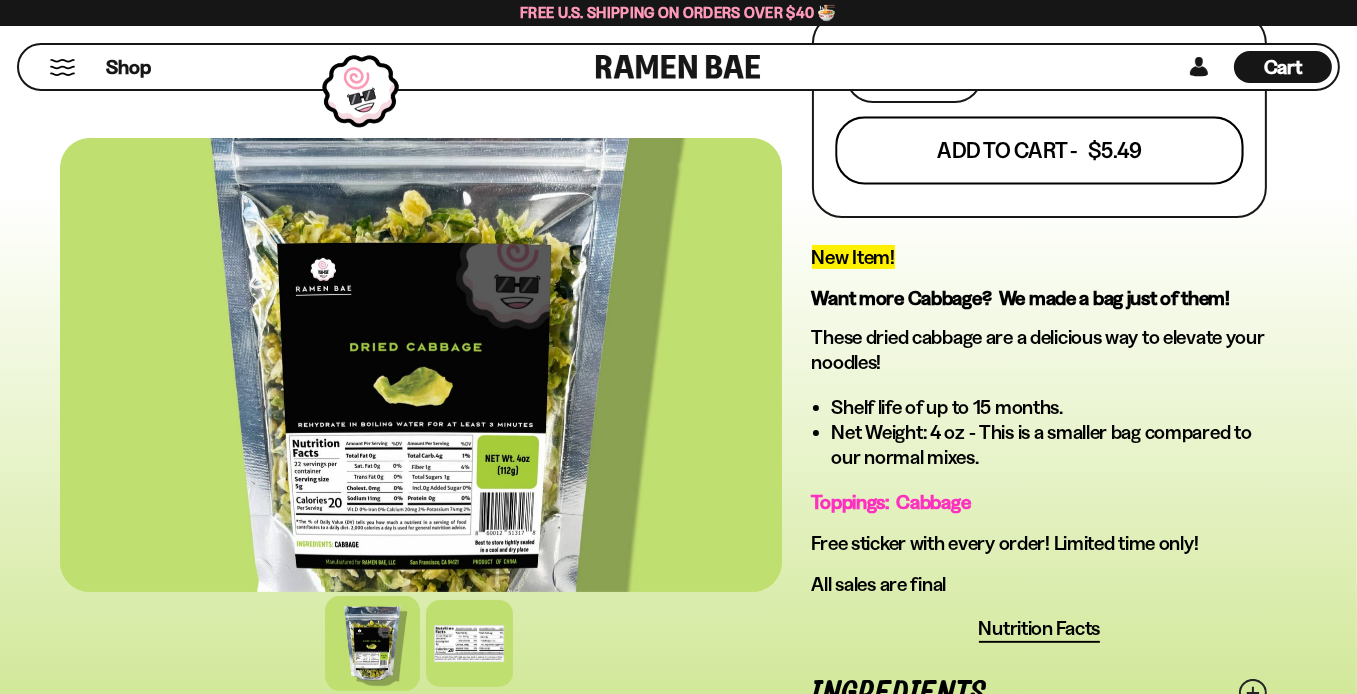 click on "Add To Cart -
$5.49" at bounding box center (1039, 150) 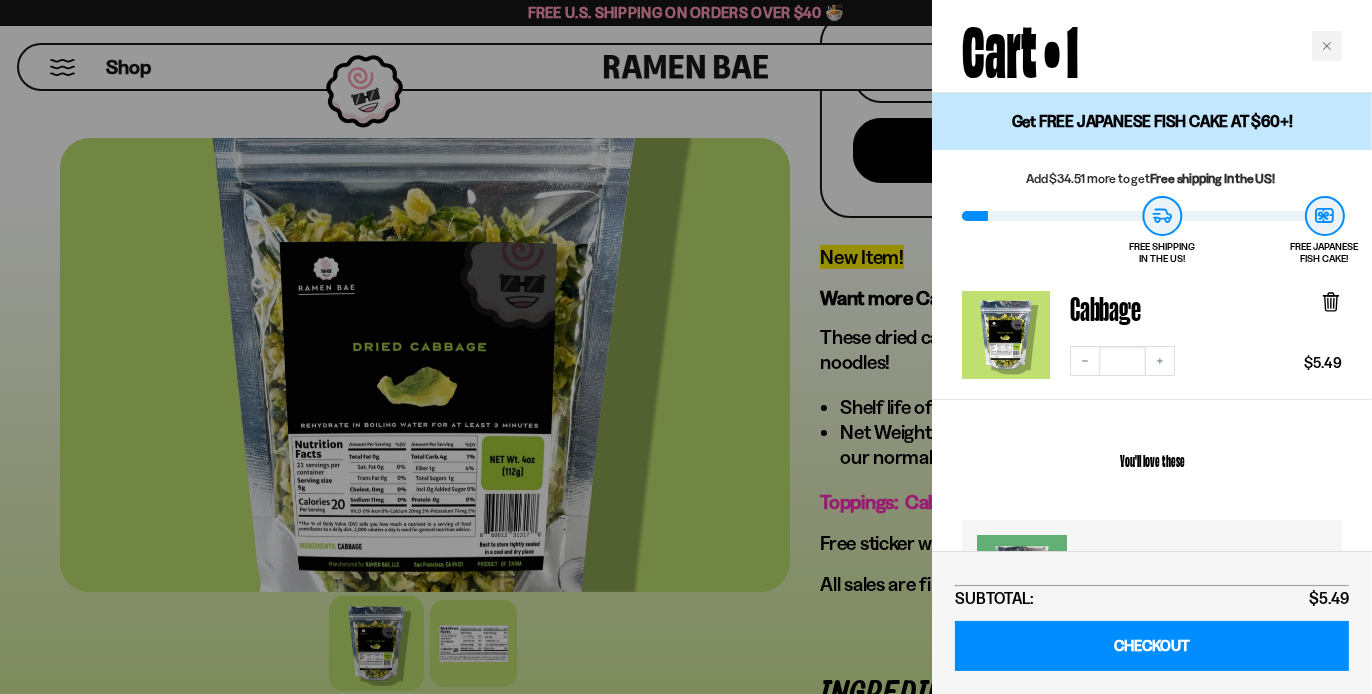 click 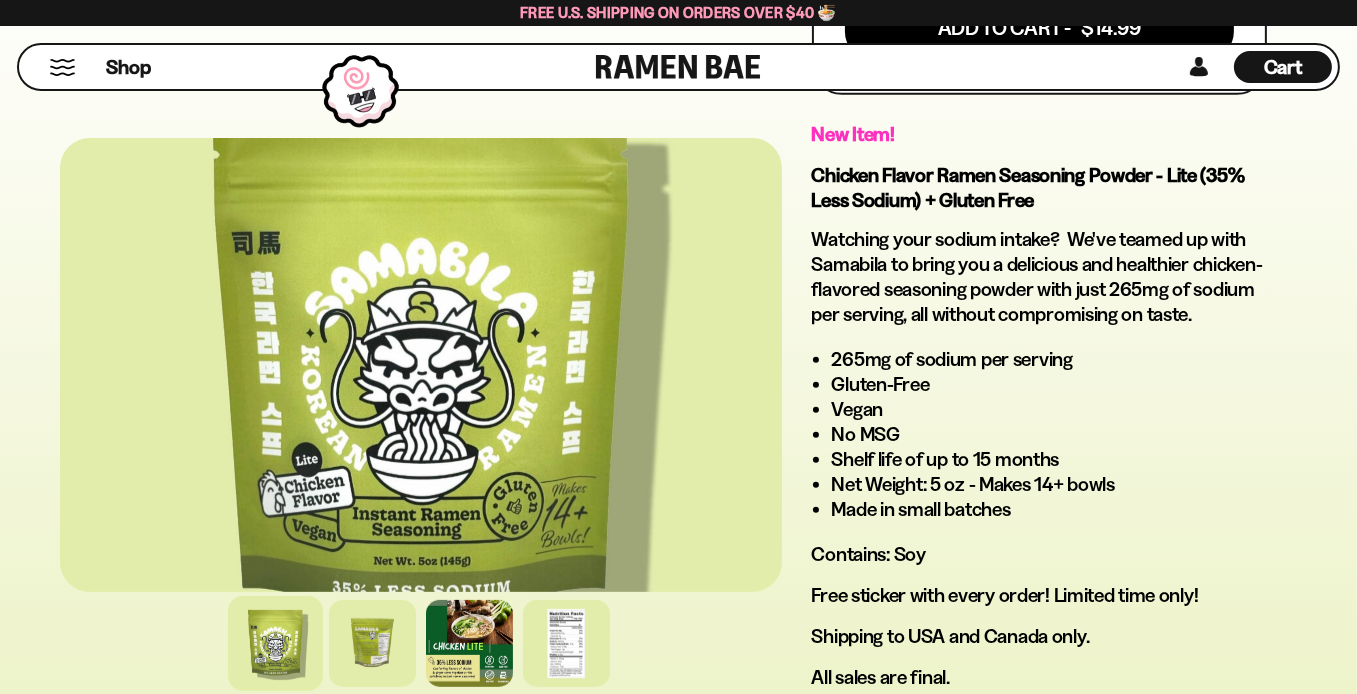 scroll, scrollTop: 1203, scrollLeft: 0, axis: vertical 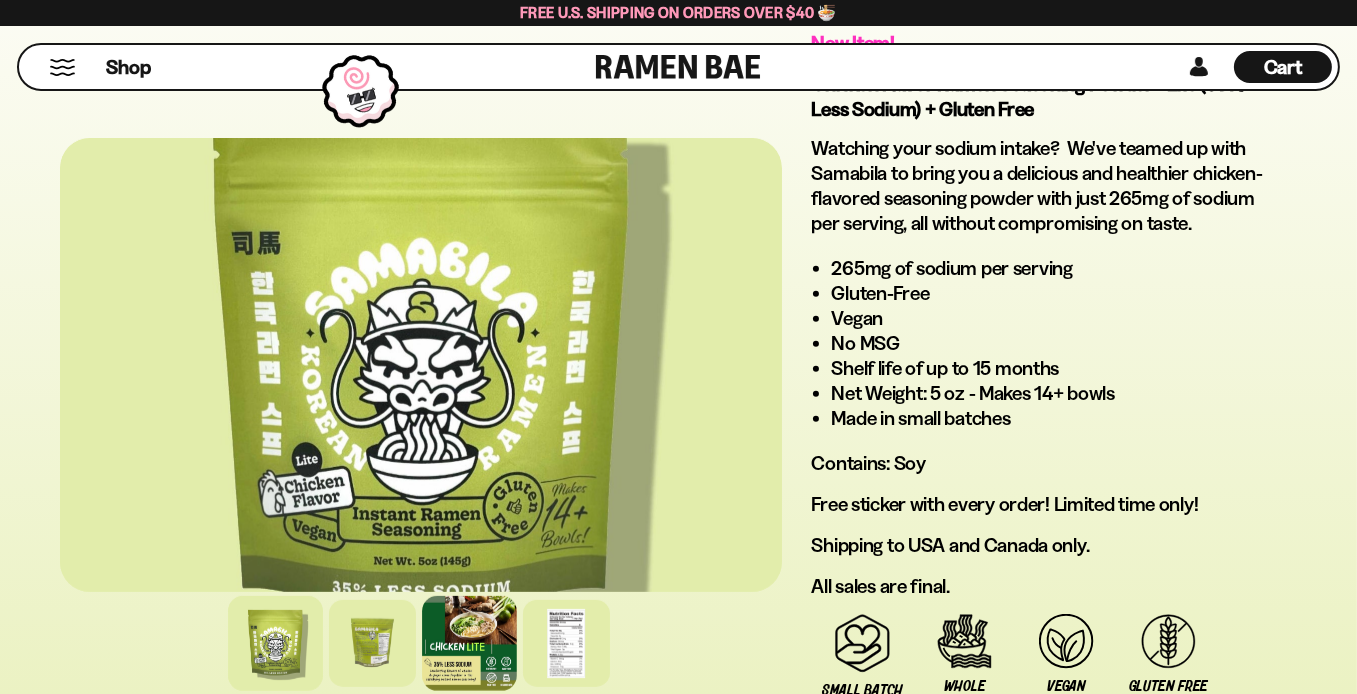 click at bounding box center [469, 643] 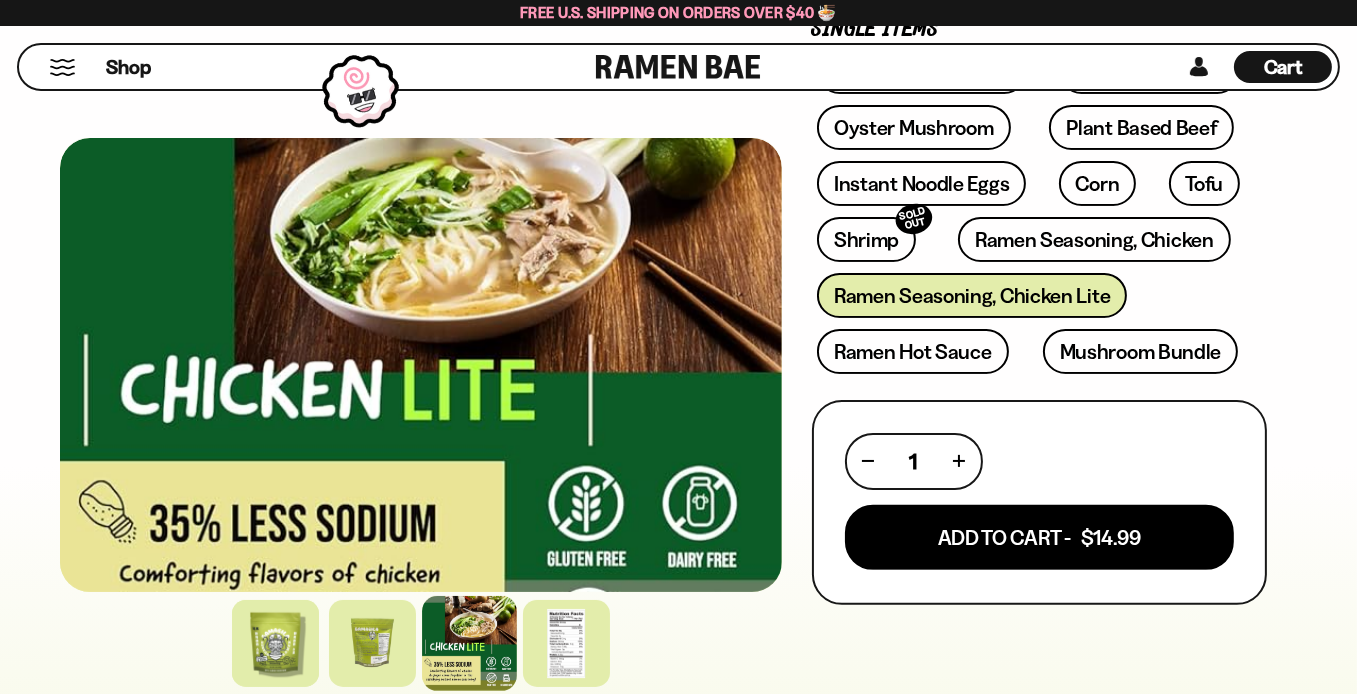 scroll, scrollTop: 692, scrollLeft: 0, axis: vertical 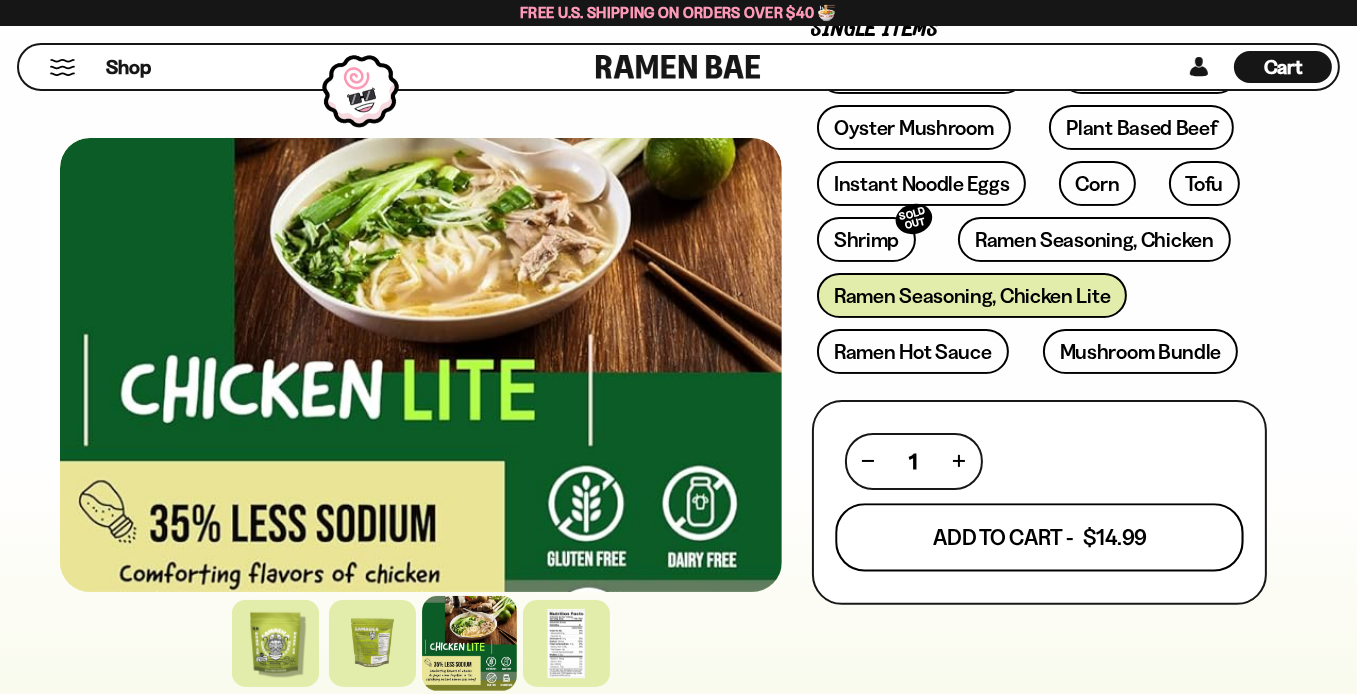 click on "Add To Cart -
$14.99" at bounding box center (1039, 537) 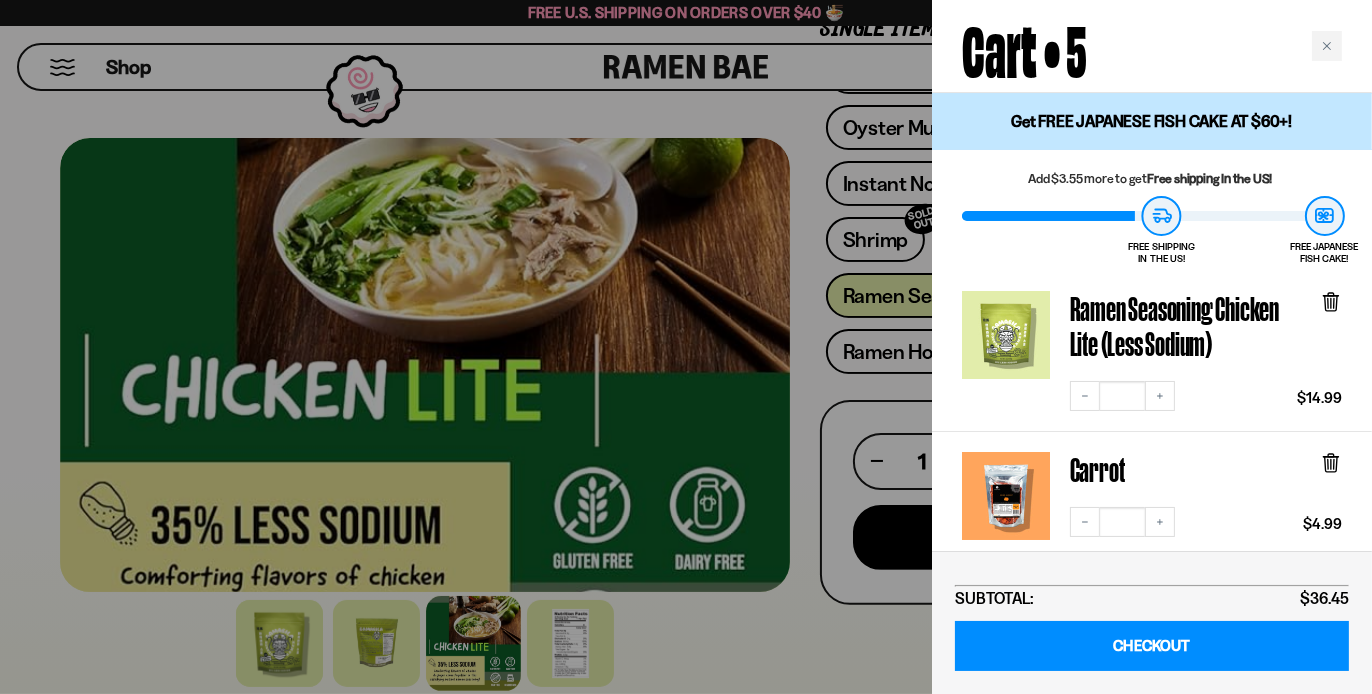 click at bounding box center [686, 347] 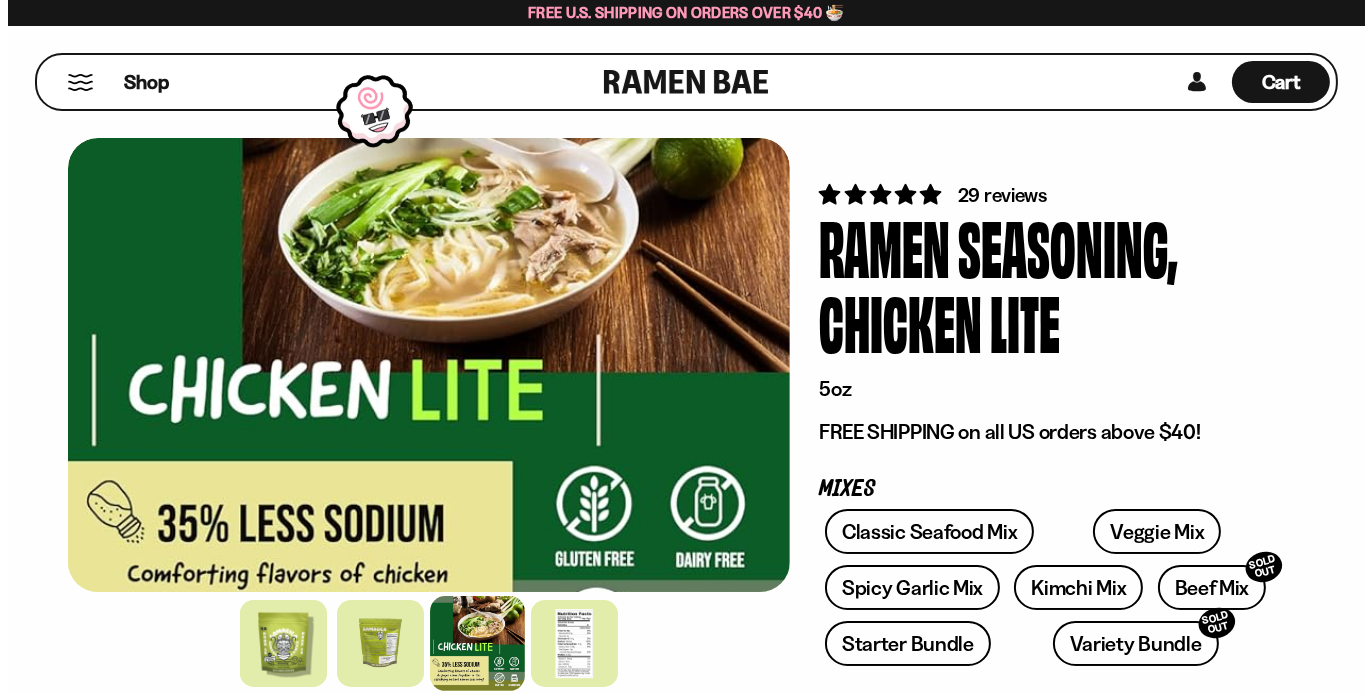 scroll, scrollTop: 0, scrollLeft: 0, axis: both 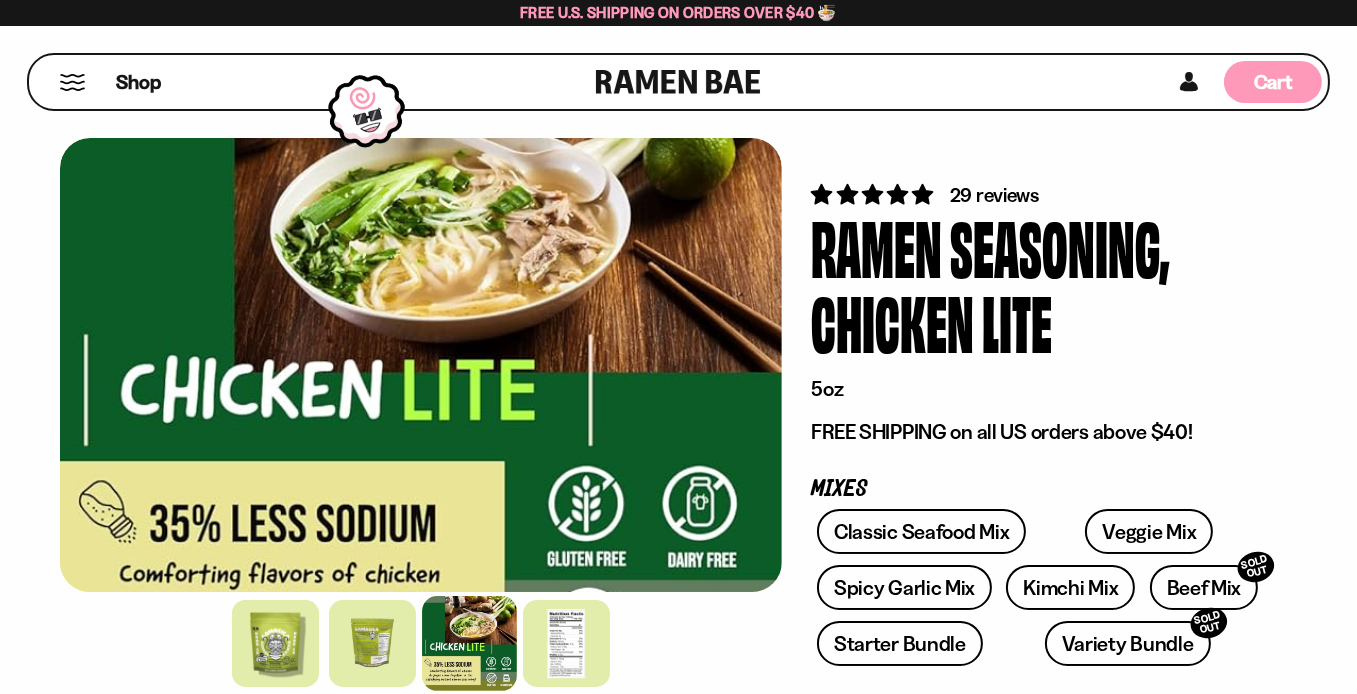 click on "Cart" at bounding box center (1273, 82) 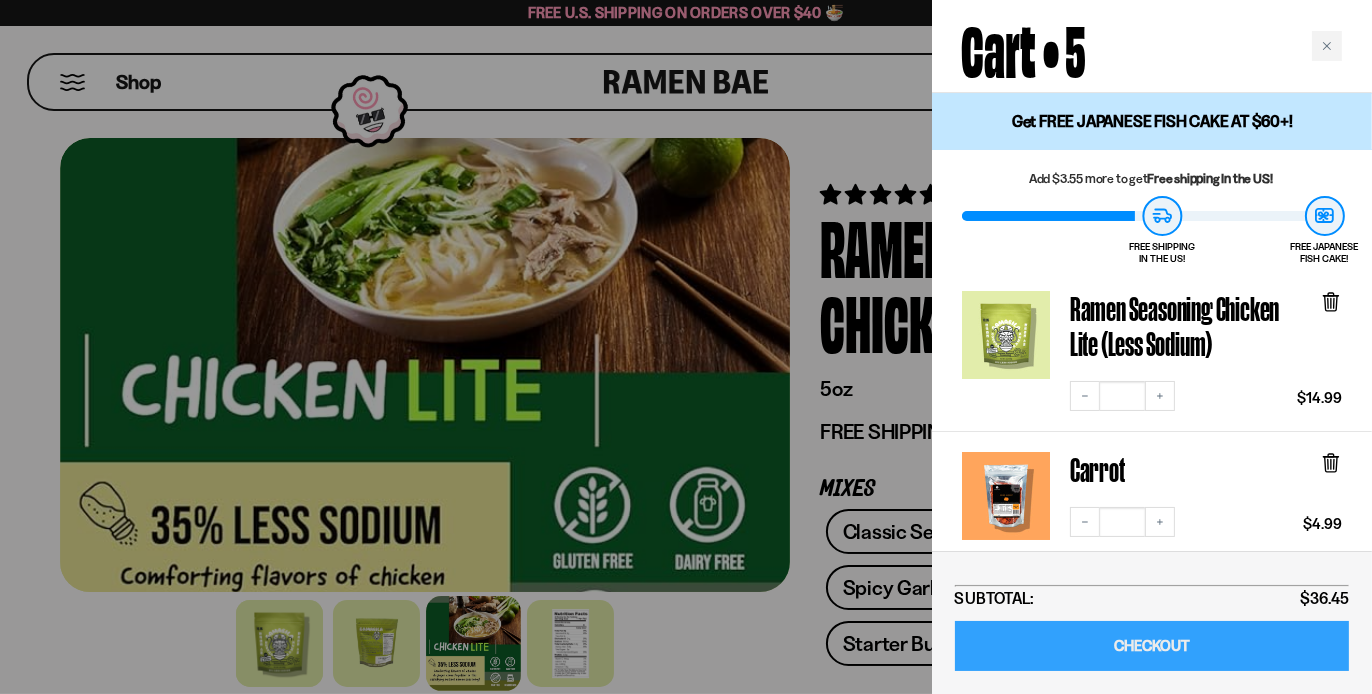 click on "CHECKOUT" at bounding box center [1152, 646] 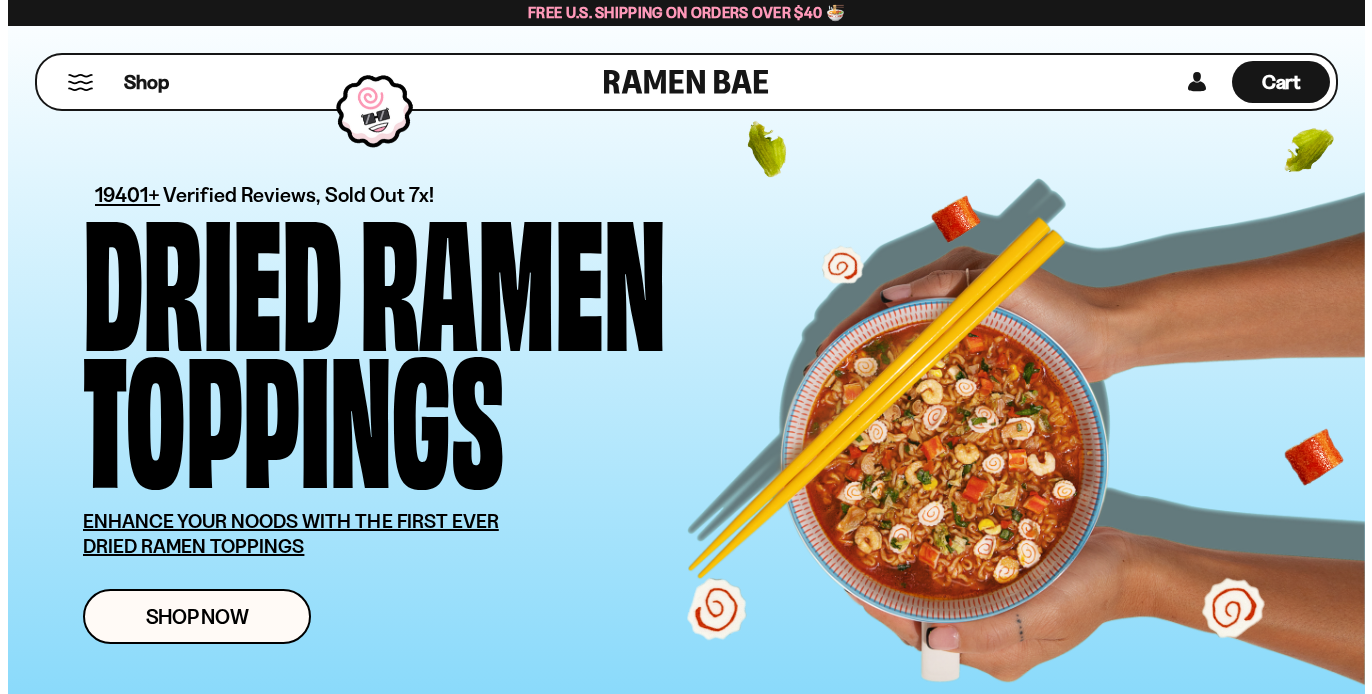 scroll, scrollTop: 0, scrollLeft: 0, axis: both 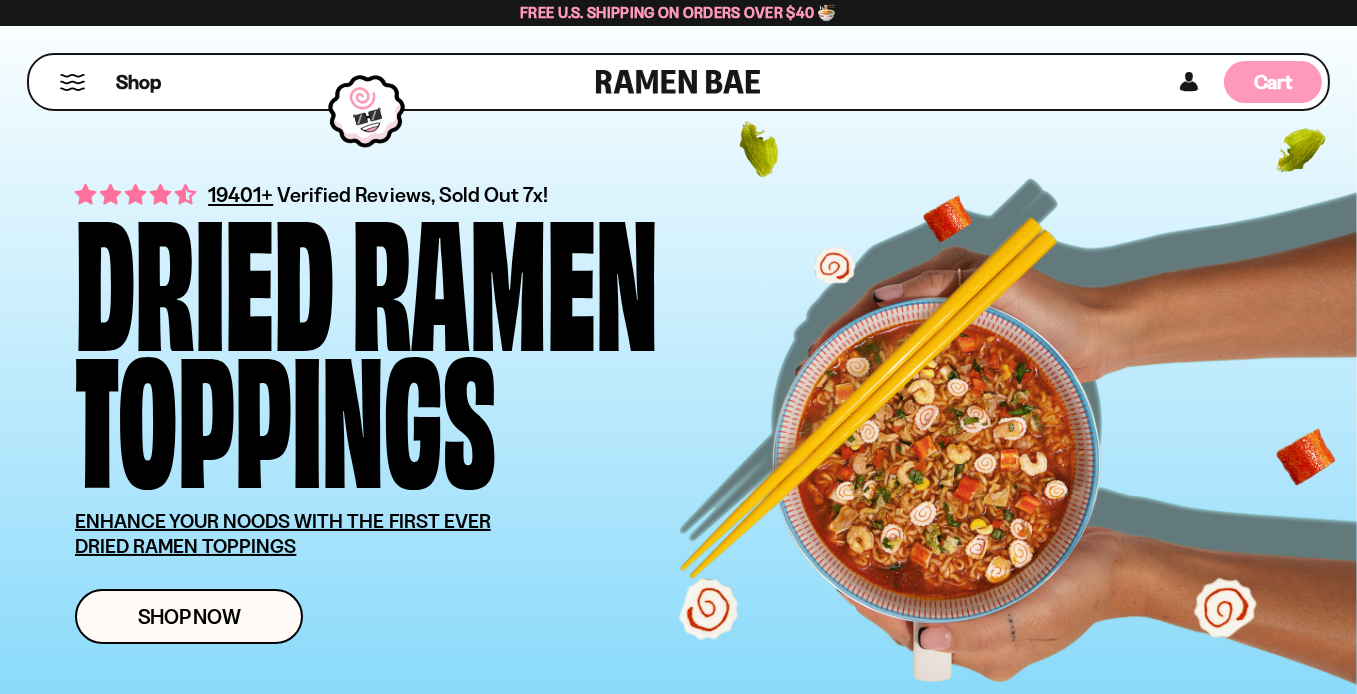 click on "Cart" at bounding box center [1273, 82] 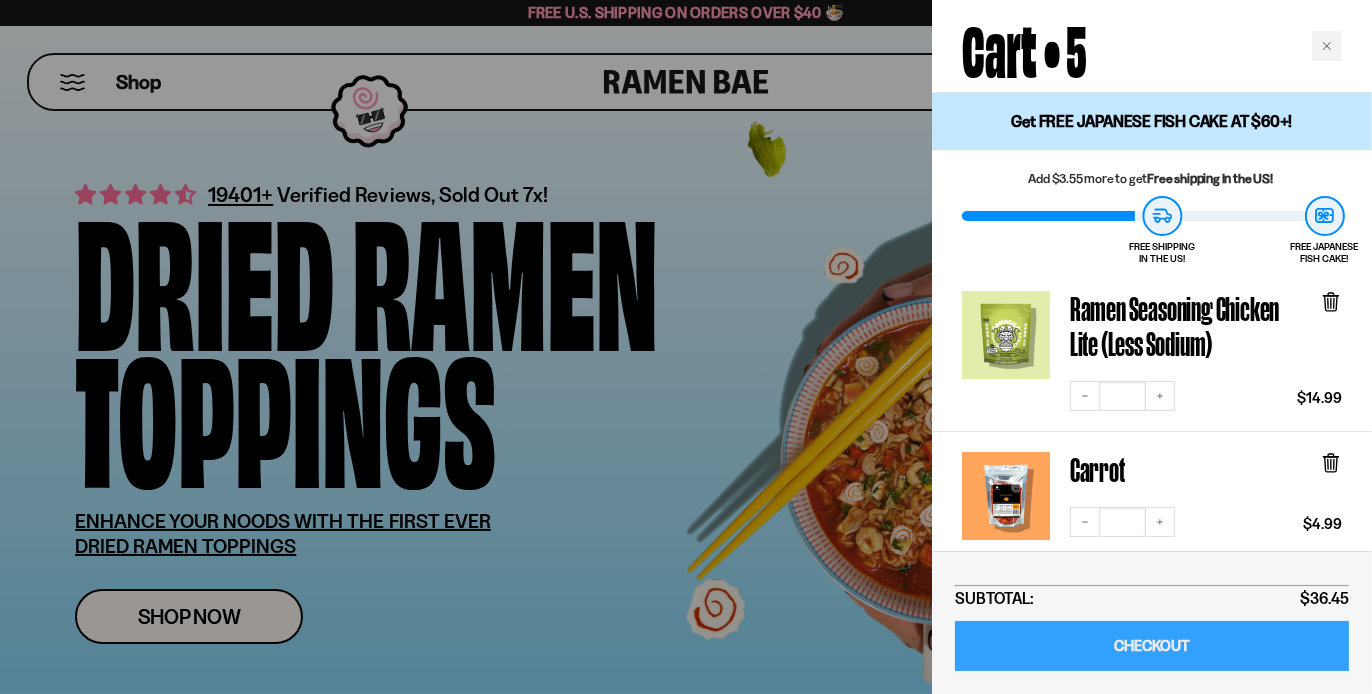 click on "CHECKOUT" at bounding box center (1152, 646) 